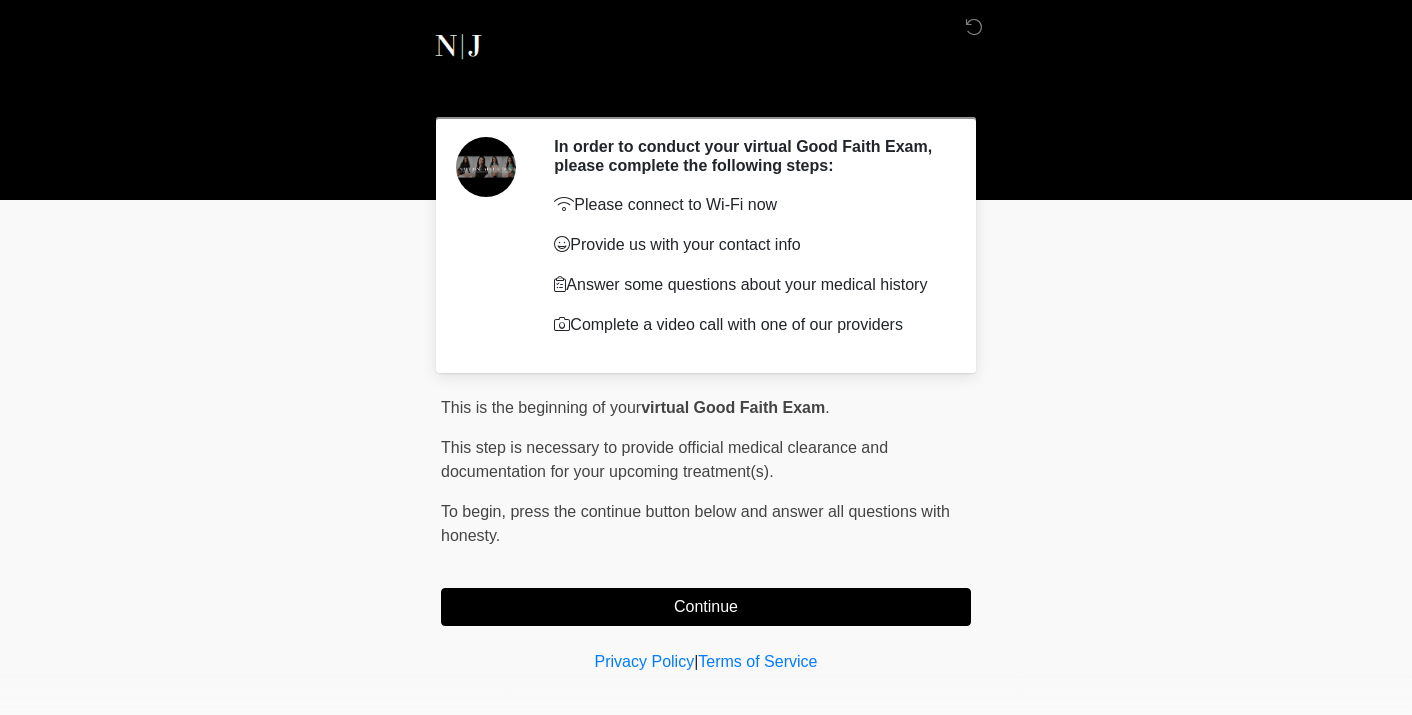 scroll, scrollTop: 0, scrollLeft: 0, axis: both 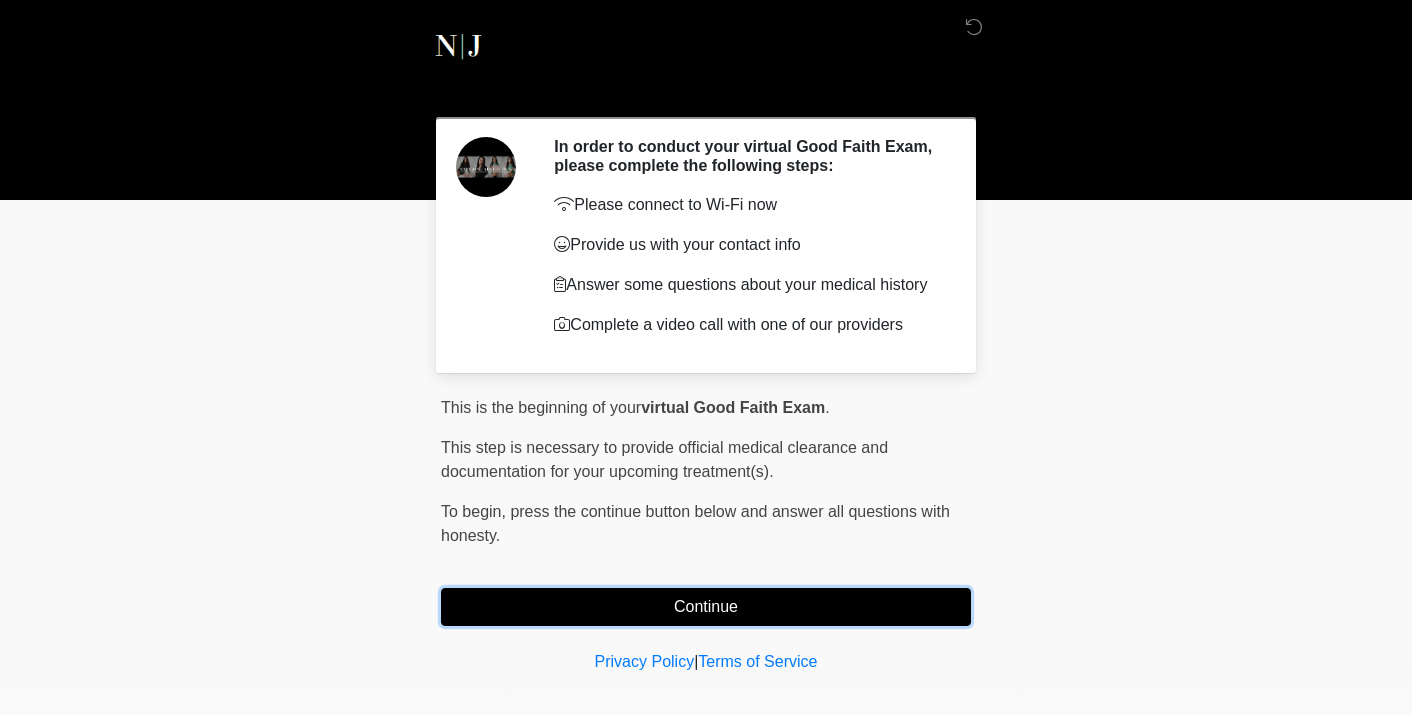 click on "Continue" at bounding box center (706, 607) 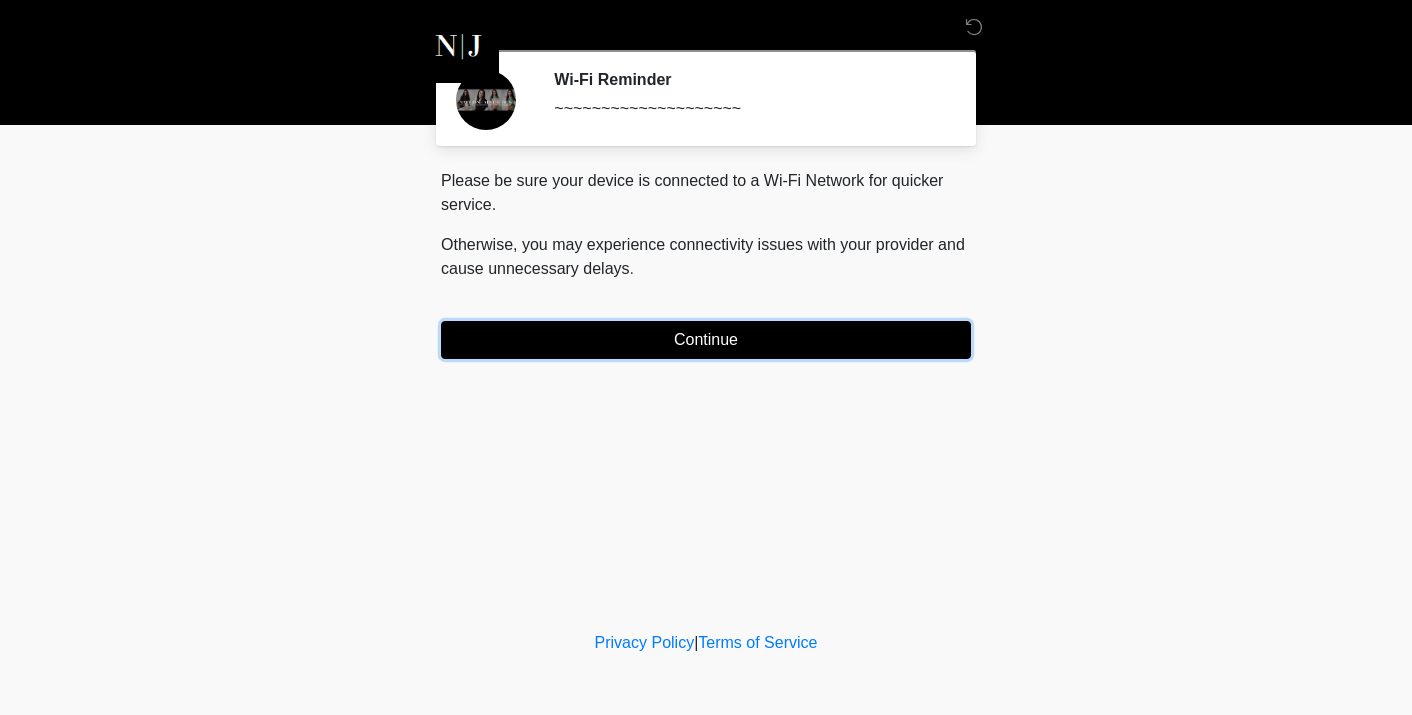 click on "Continue" at bounding box center [706, 340] 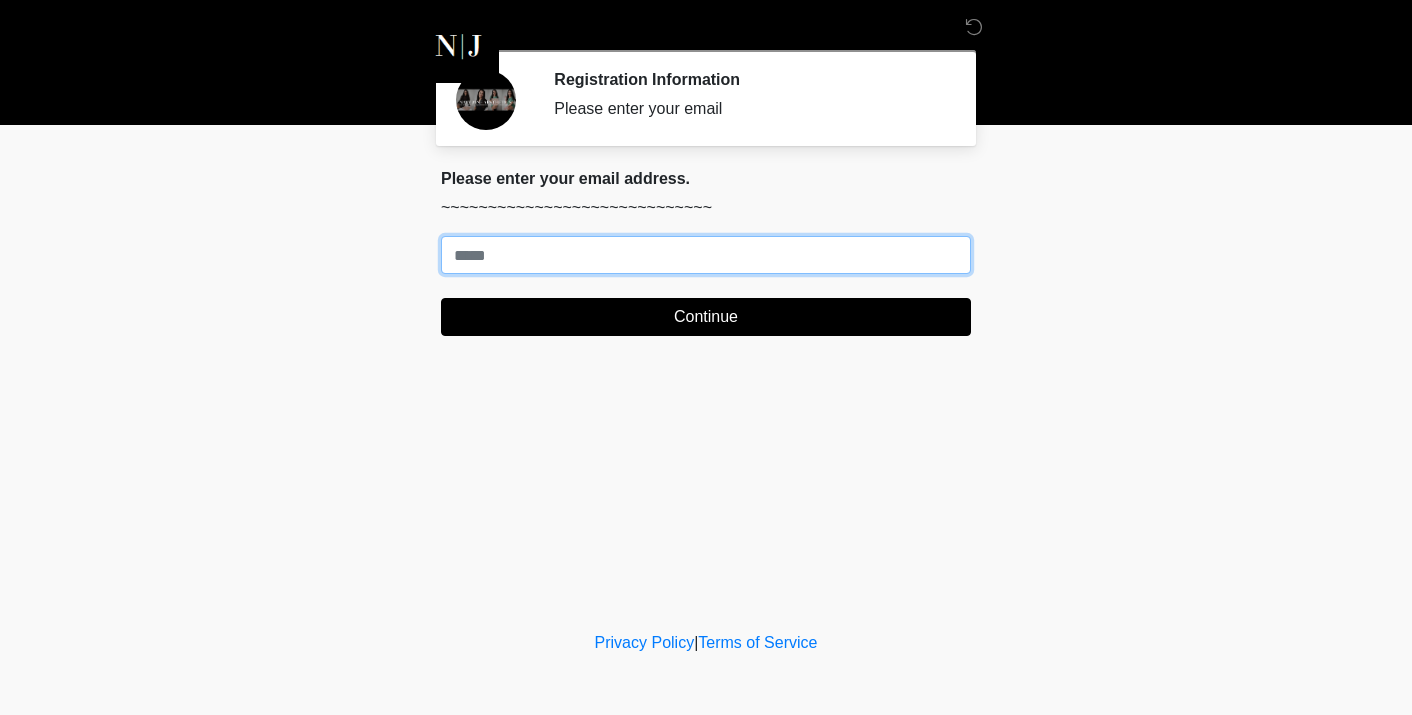 click on "Where should we email your treatment plan?" at bounding box center [706, 255] 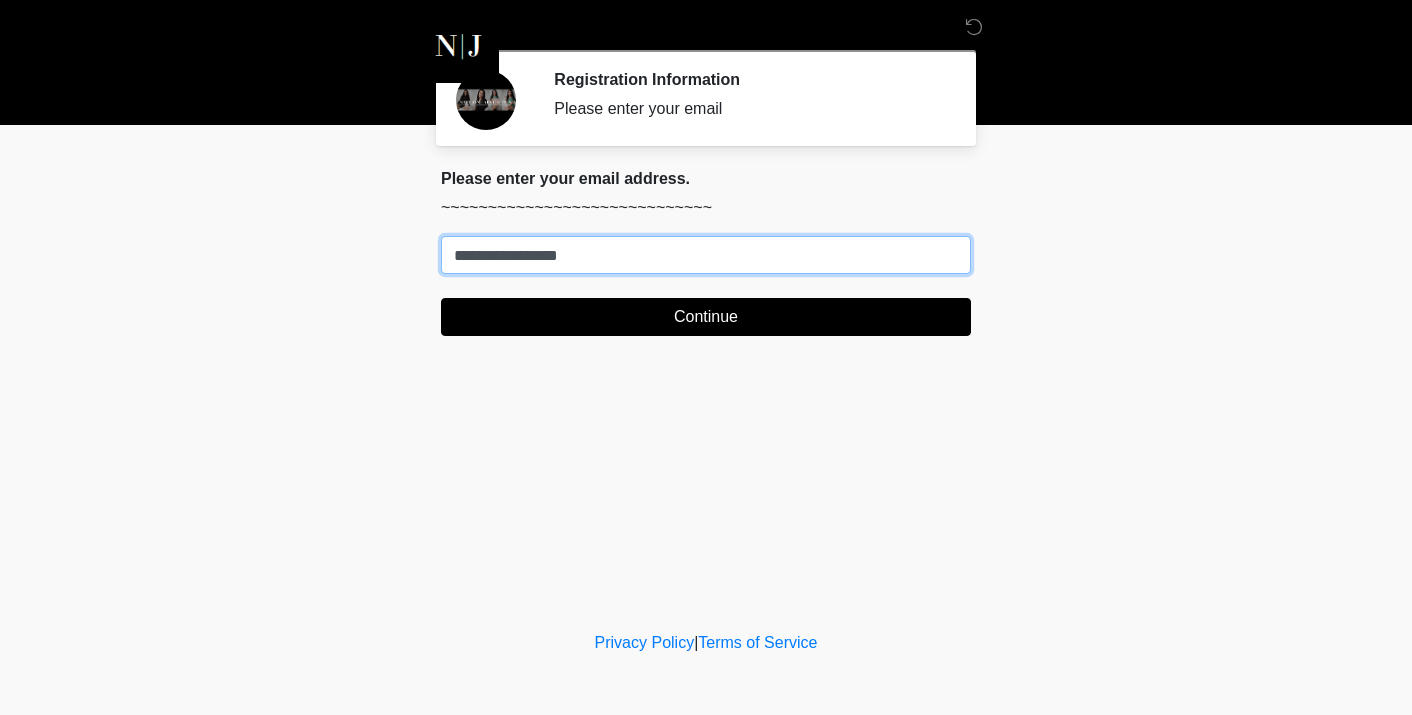 type on "**********" 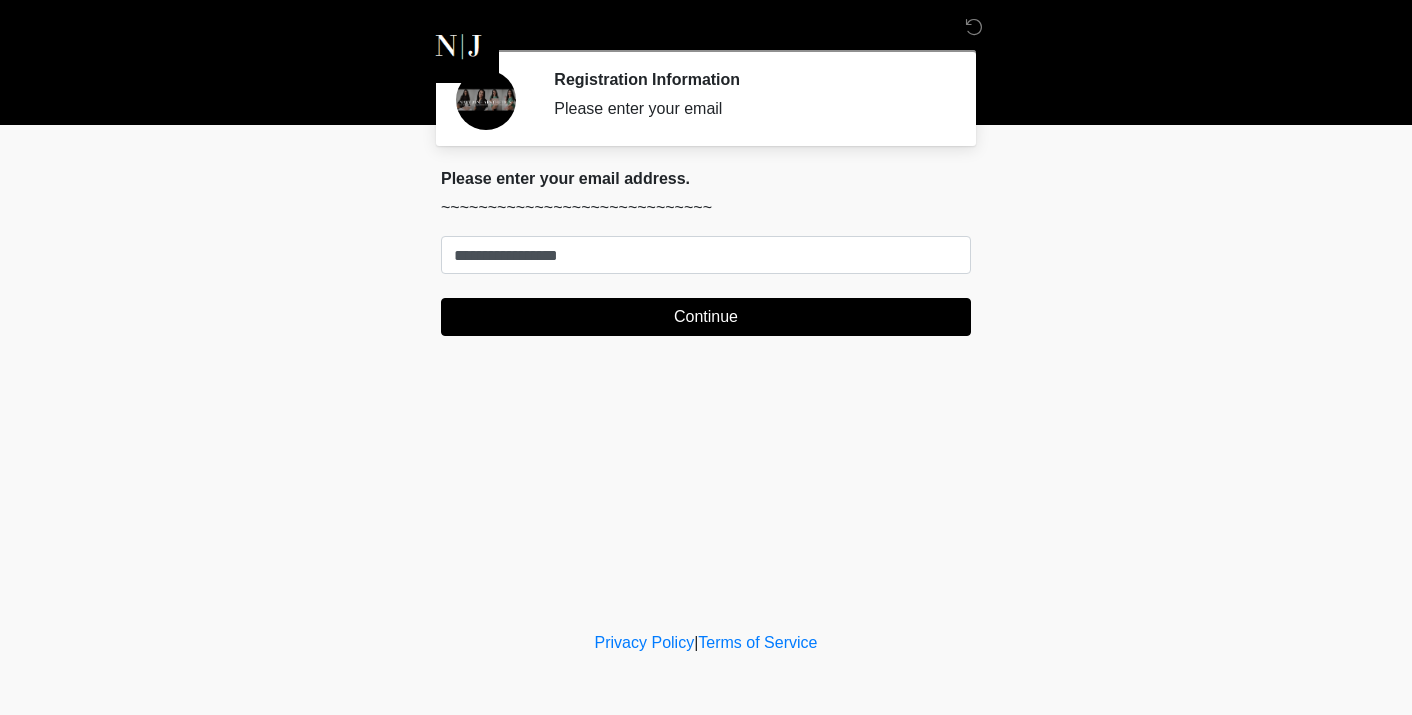 click on "**********" at bounding box center (706, 286) 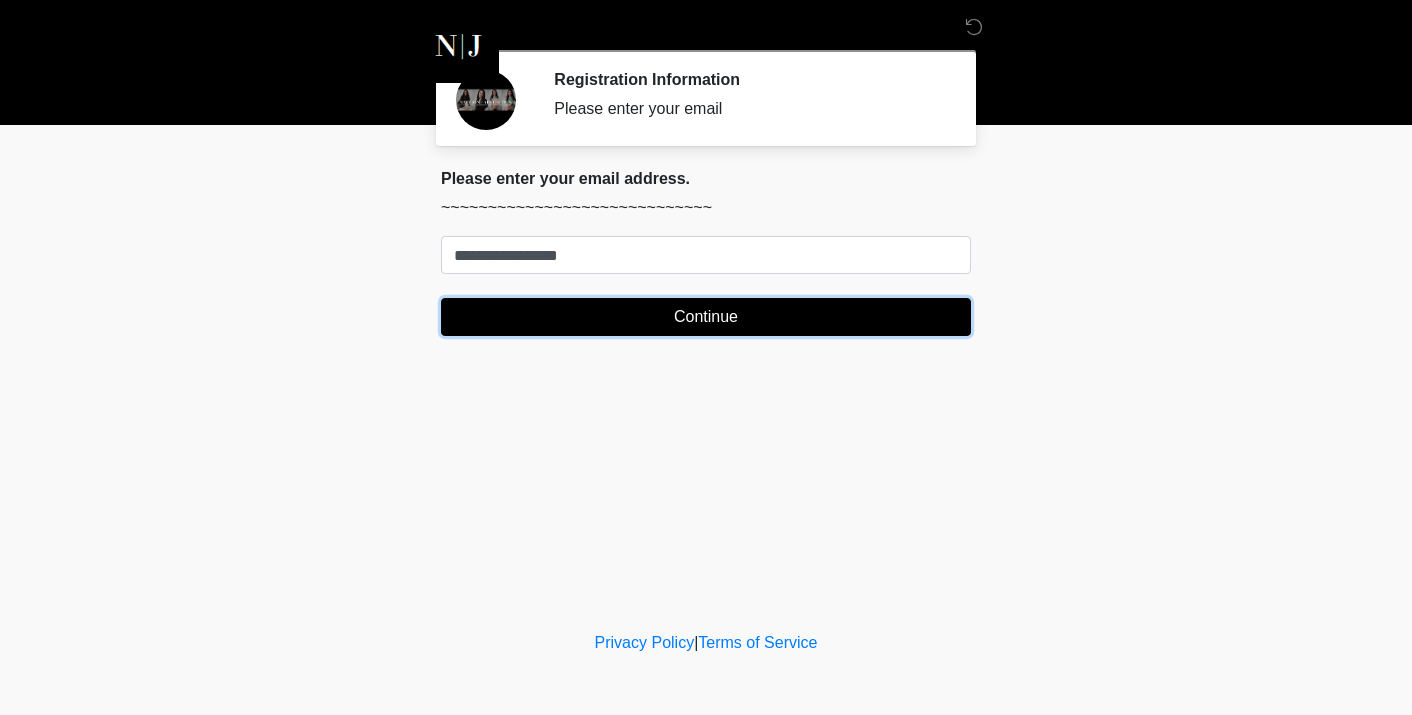 click on "Continue" at bounding box center (706, 317) 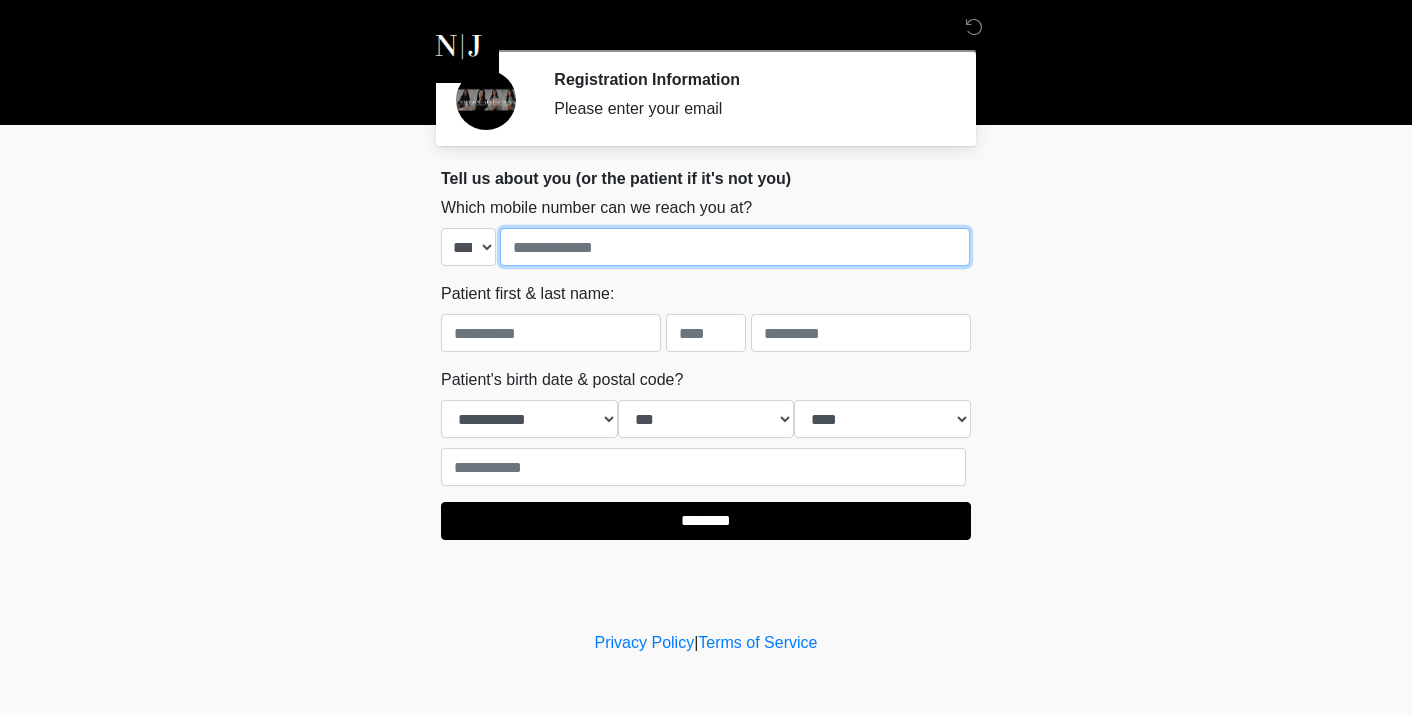 click at bounding box center (735, 247) 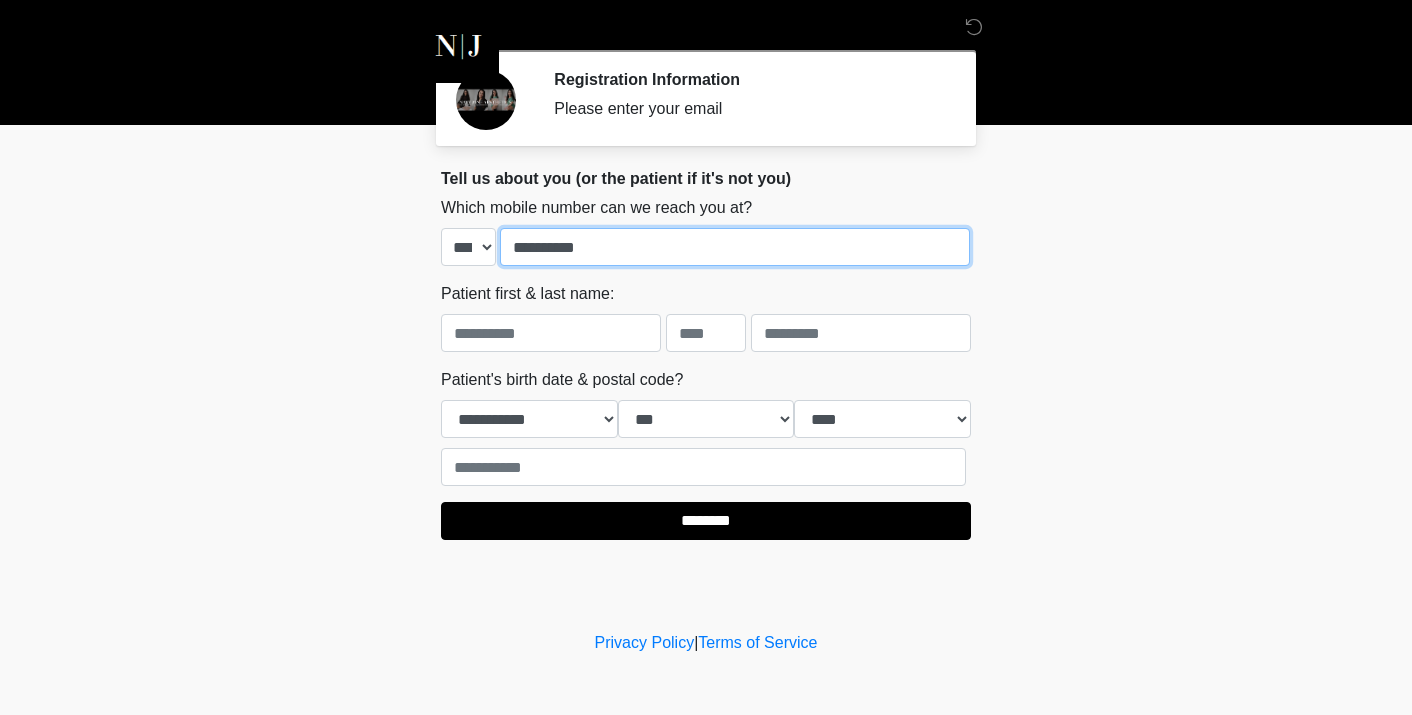 type on "**********" 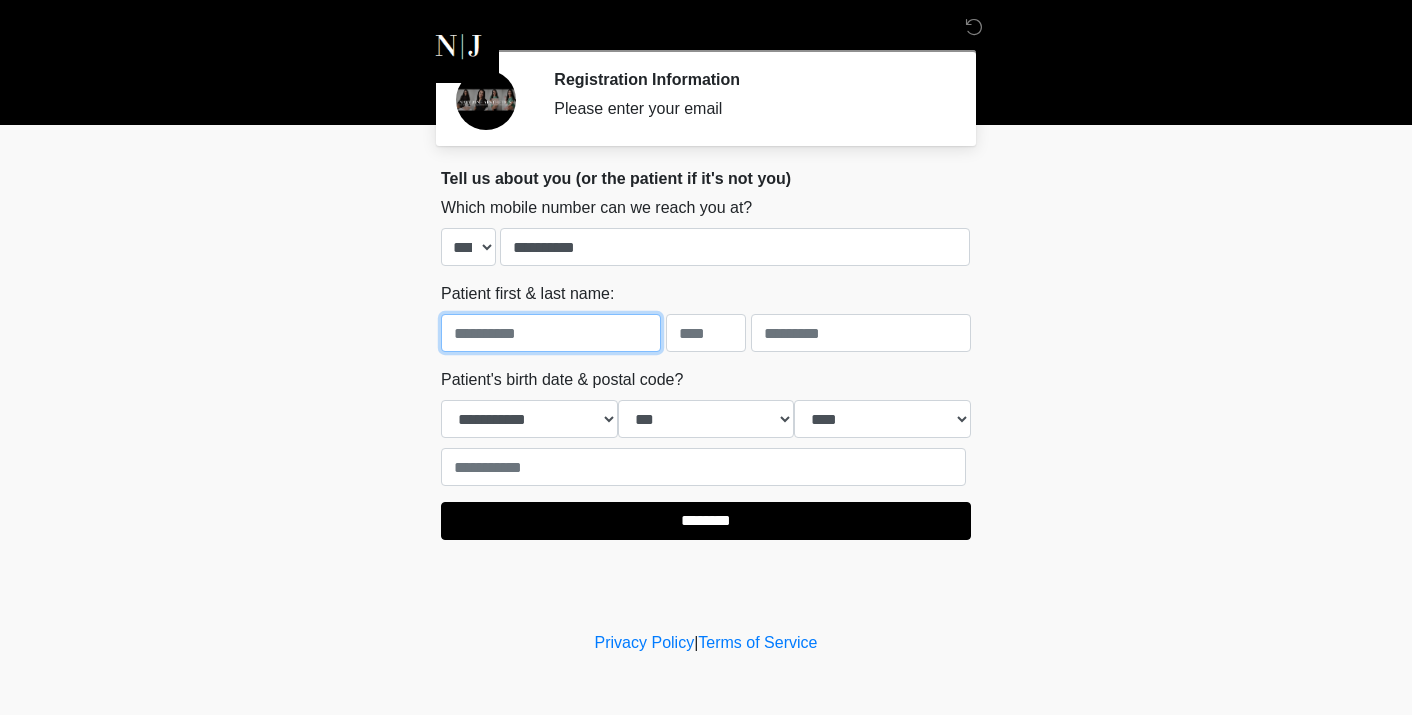 click at bounding box center (551, 333) 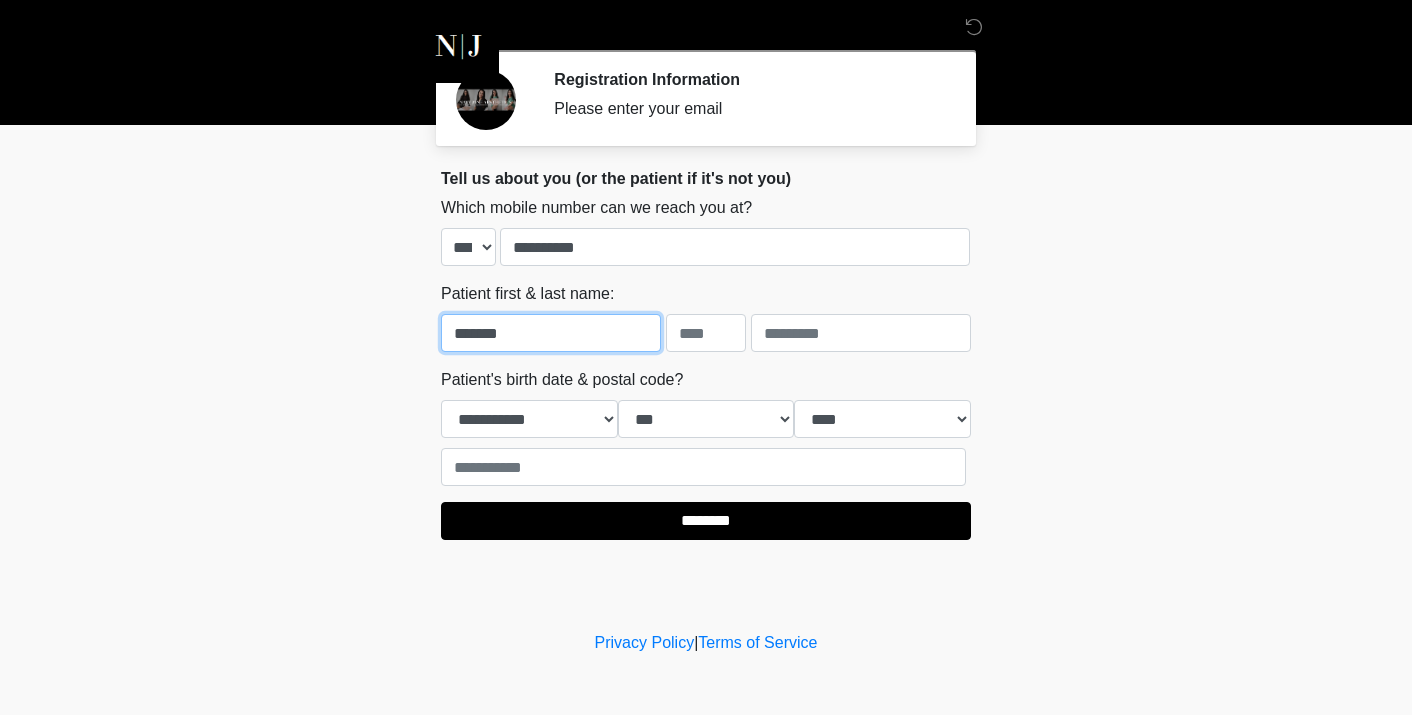 type on "*******" 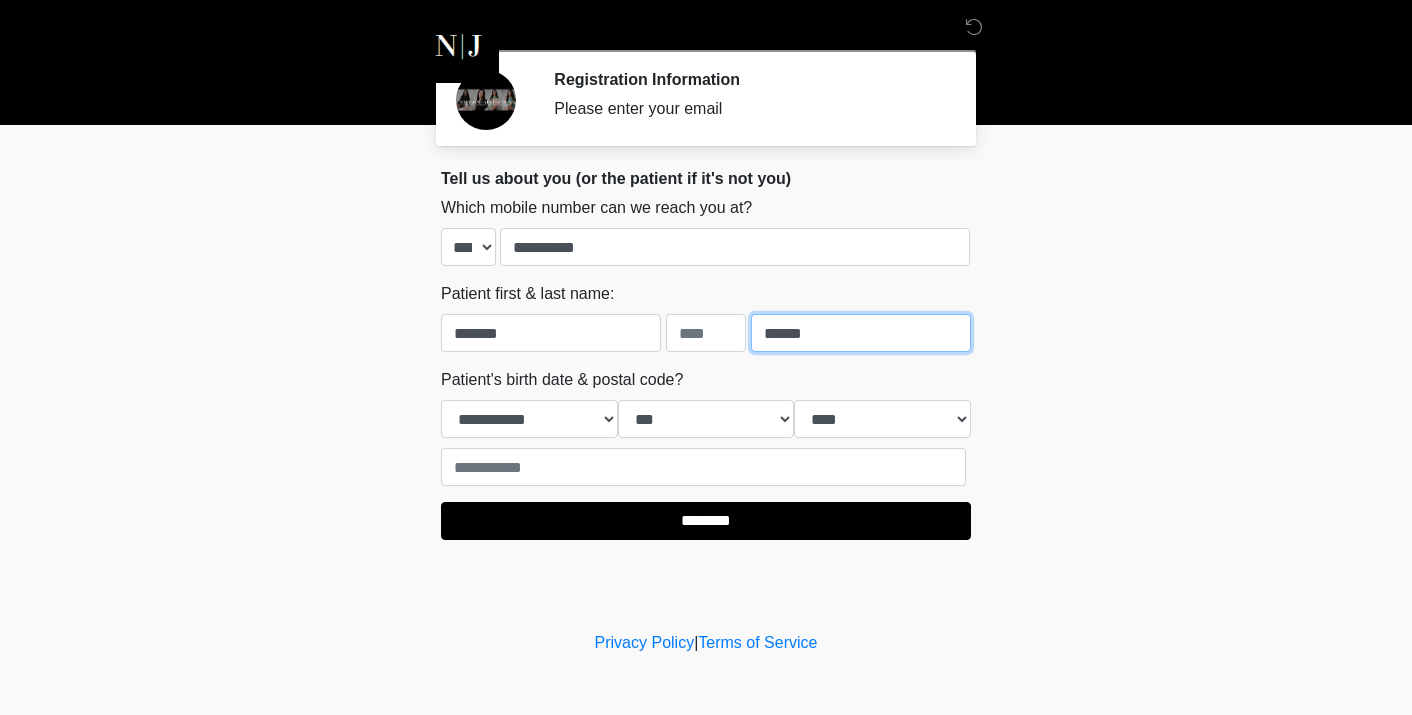 type on "******" 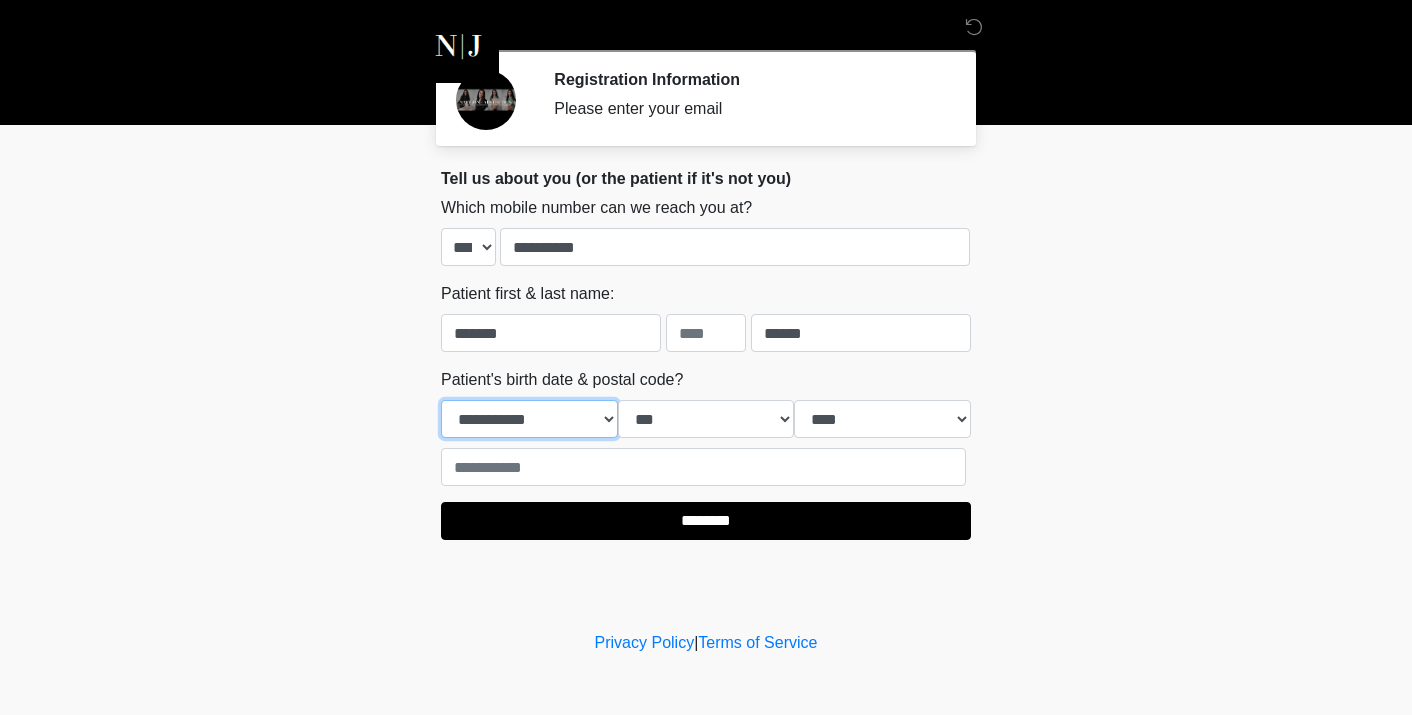 click on "**********" at bounding box center (529, 419) 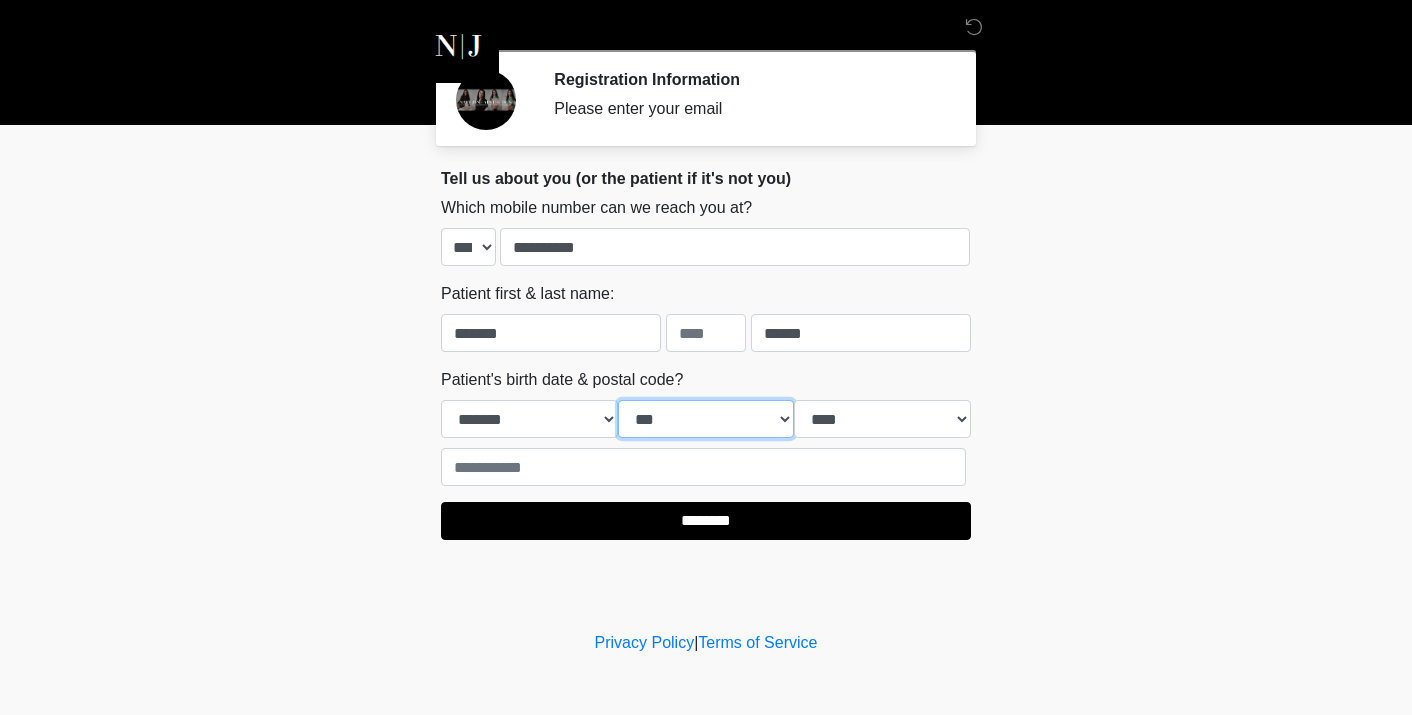 click on "***
*
*
*
*
*
*
*
*
*
**
**
**
**
**
**
**
**
**
**
**
**
**
**
**
**
**
**
**
**
**
**" at bounding box center [706, 419] 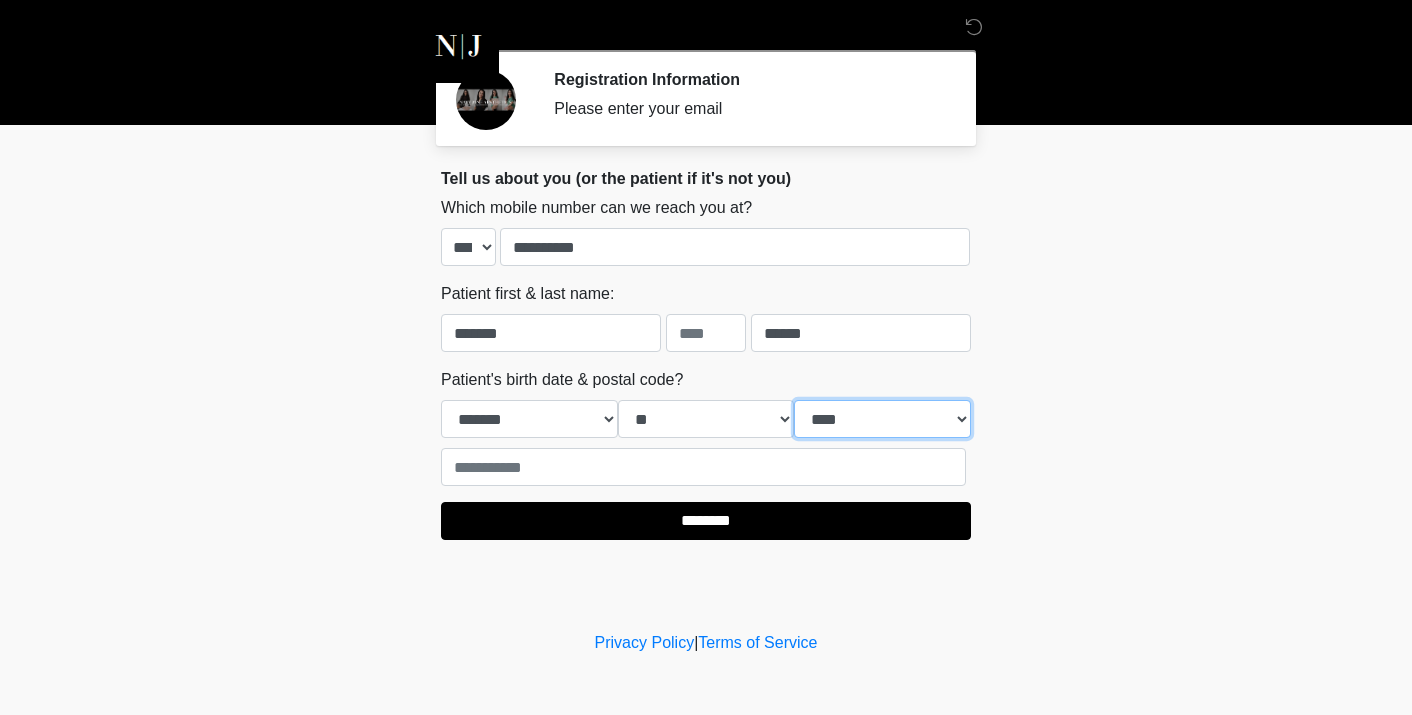 click on "****
****
****
****
****
****
****
****
****
****
****
****
****
****
****
****
****
****
****
****
****
****
****
****
****
****
****
****
****
****
****
****
****
****
****
****
****
****
****
****
****
****
****
****
****
****
****
****
****
****
****
****
****
****
****
****
****
****
****
****
****
****
****
****
****
****
****
****
****
****
****
****
****
****
****
****
****
****
****
****
****
****
****
****
****
****
****
****
****
****
****
****
****
****
****
****
****
****
****
****
****
****" at bounding box center (882, 419) 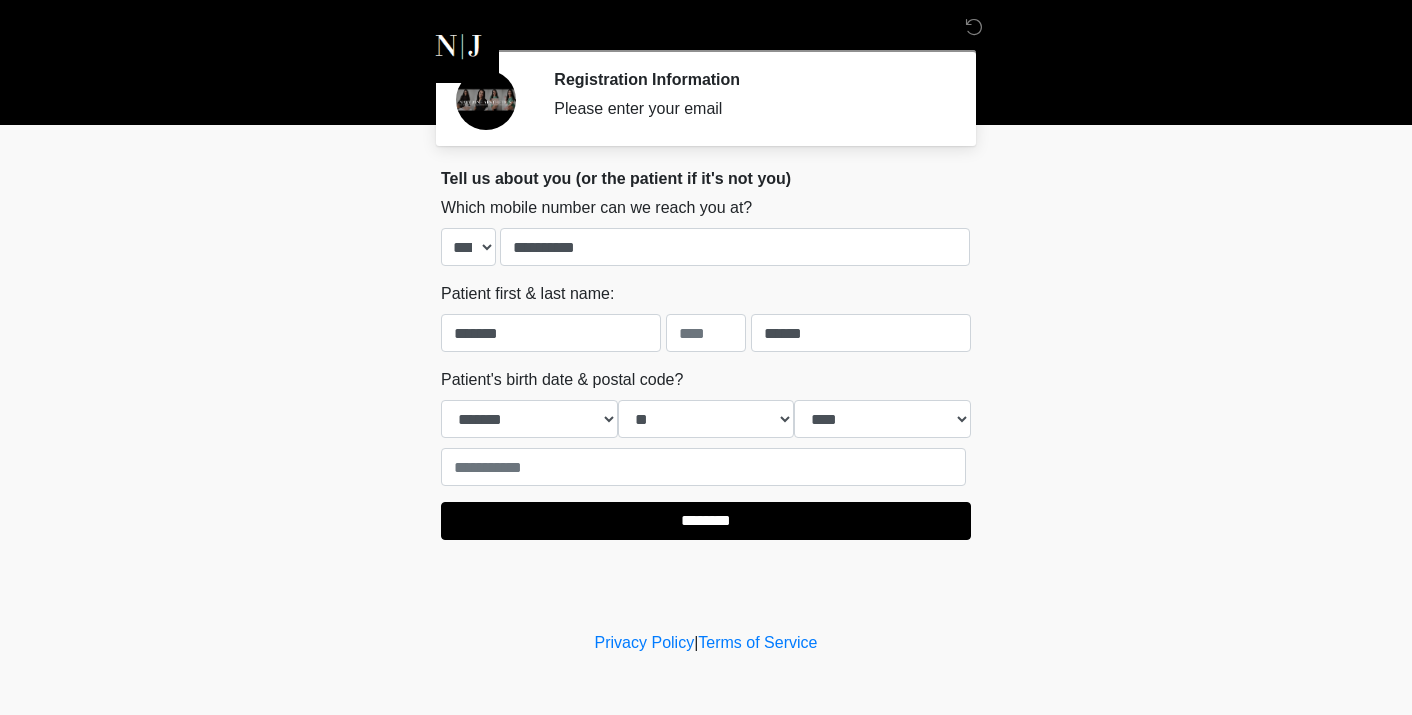 click on "**********" at bounding box center [706, 354] 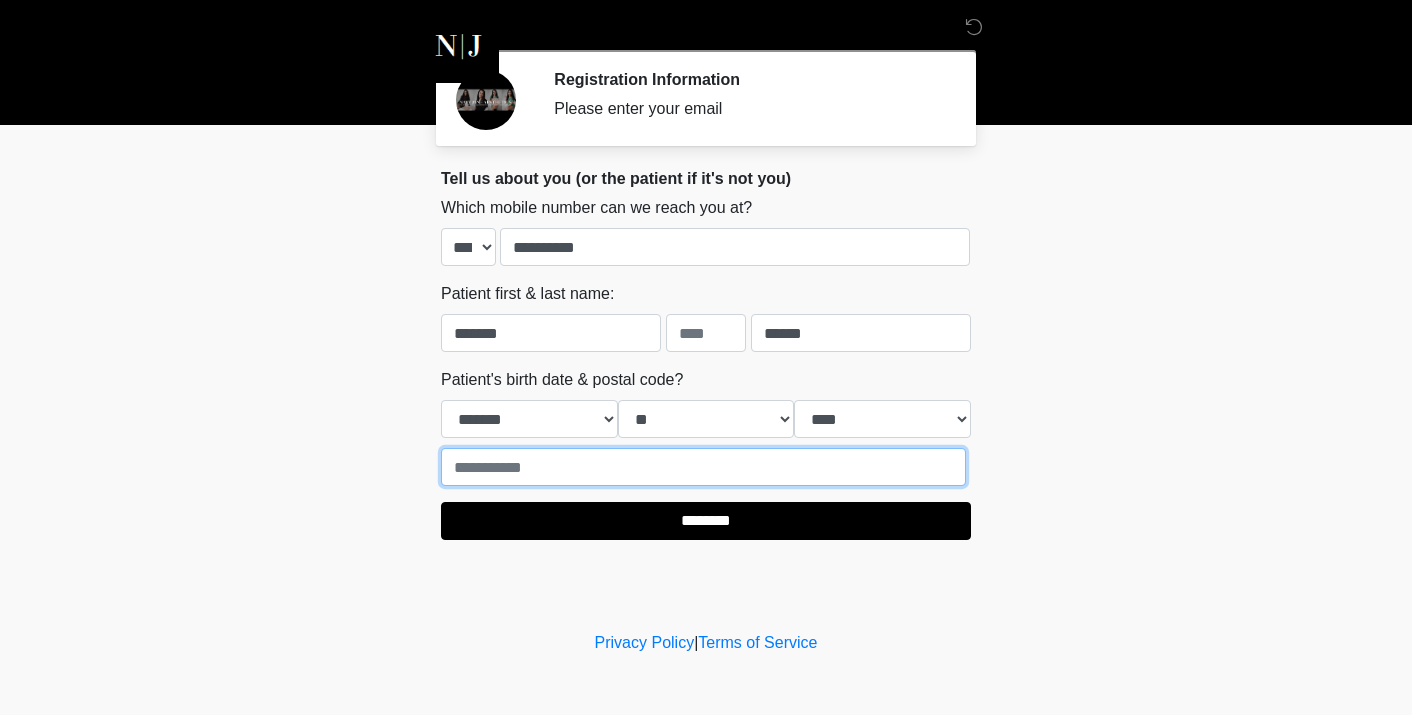 click at bounding box center [703, 467] 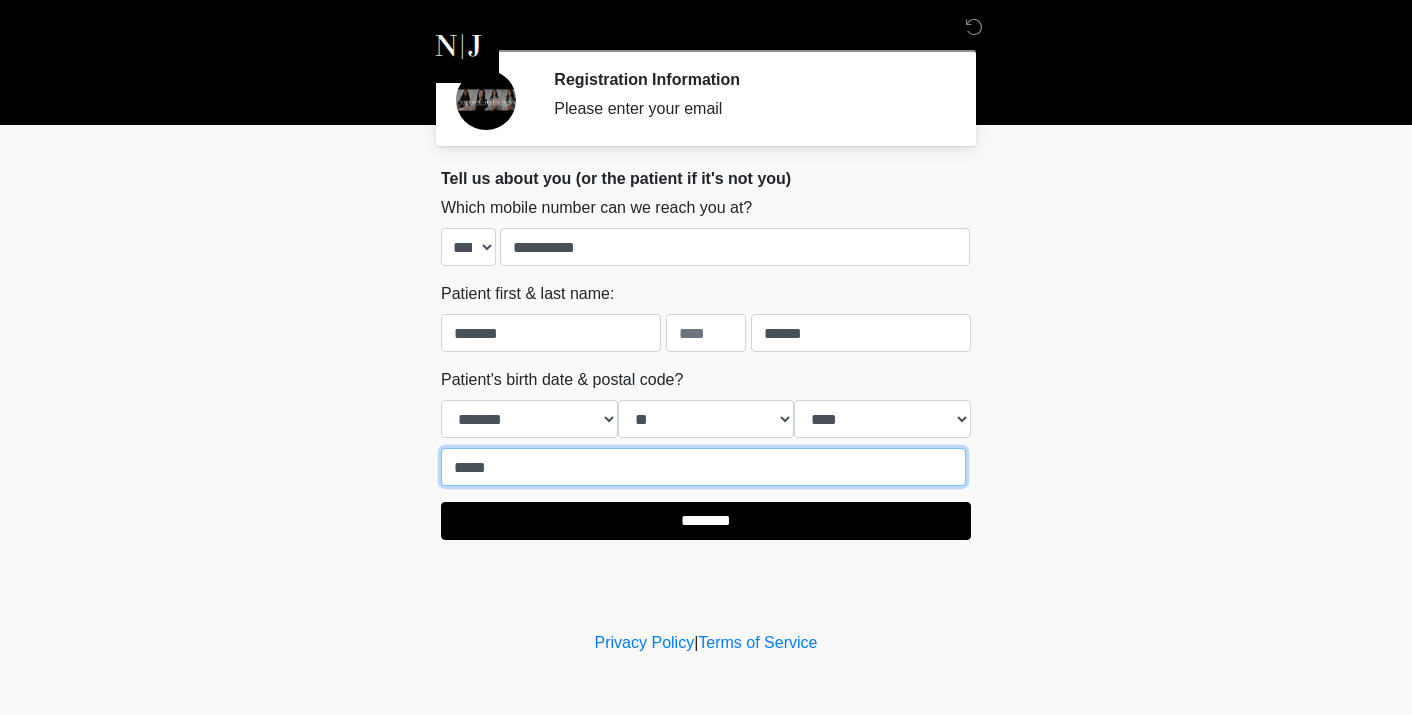 type on "*****" 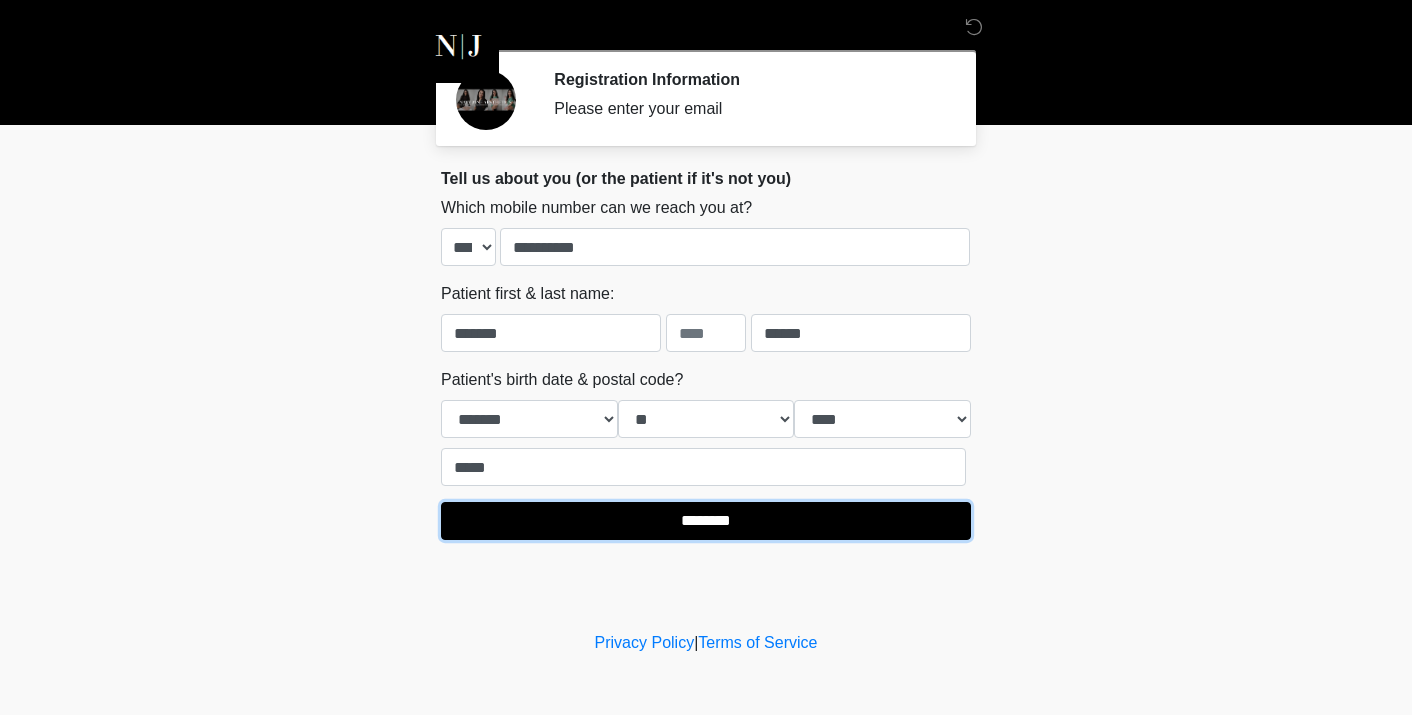 click on "********" at bounding box center [706, 521] 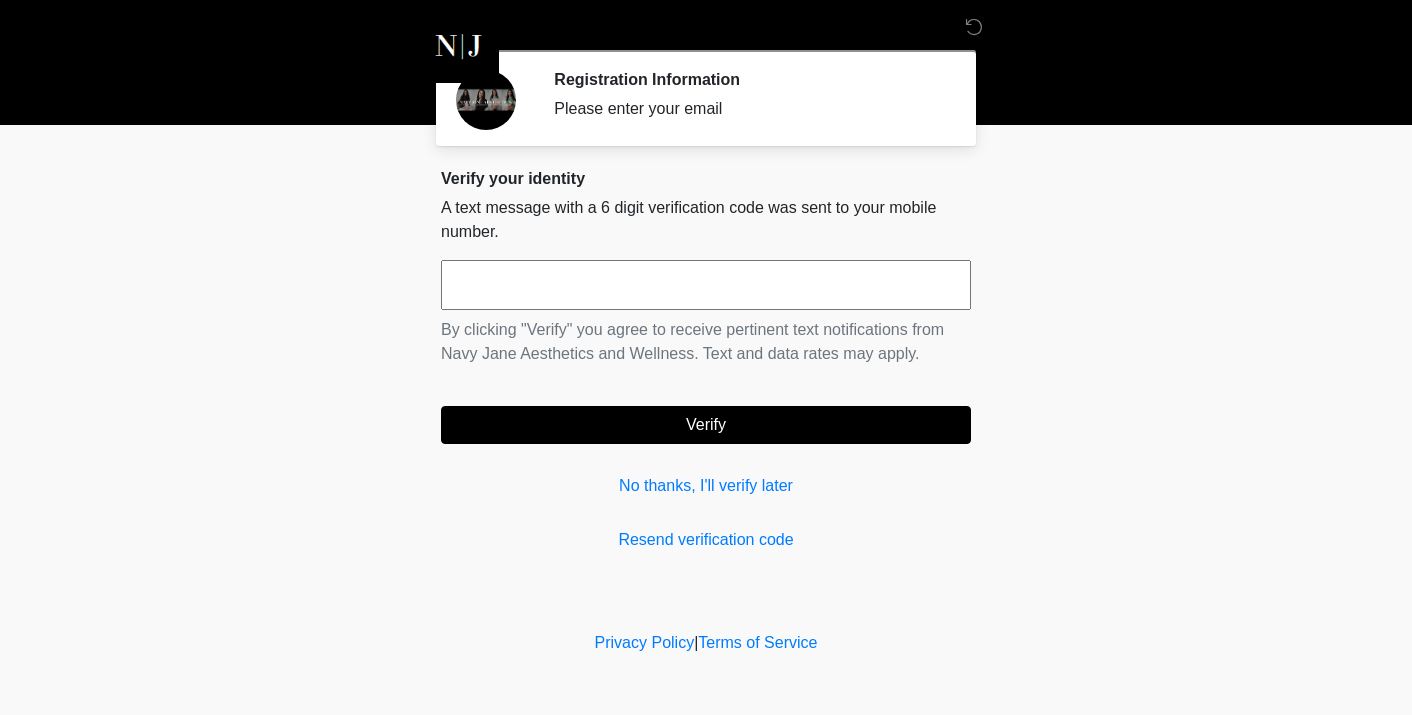 click at bounding box center [706, 285] 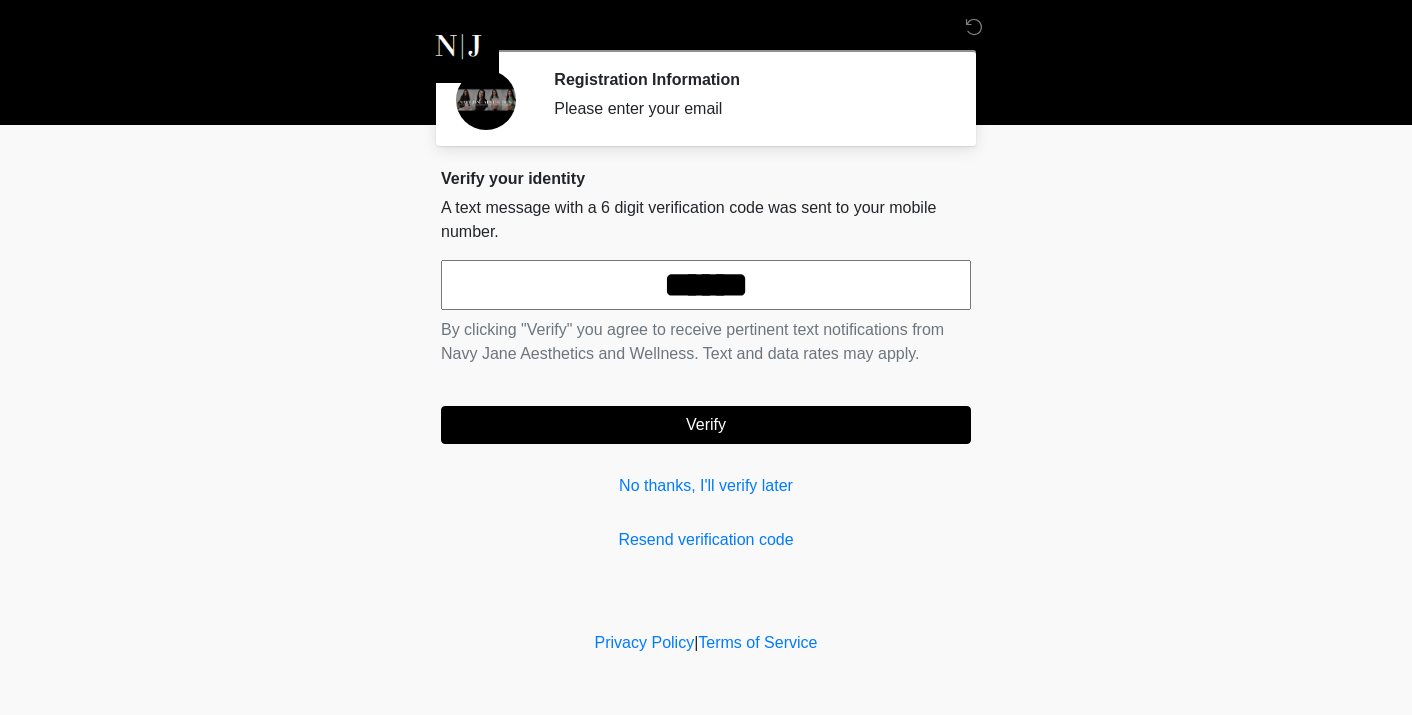 type on "******" 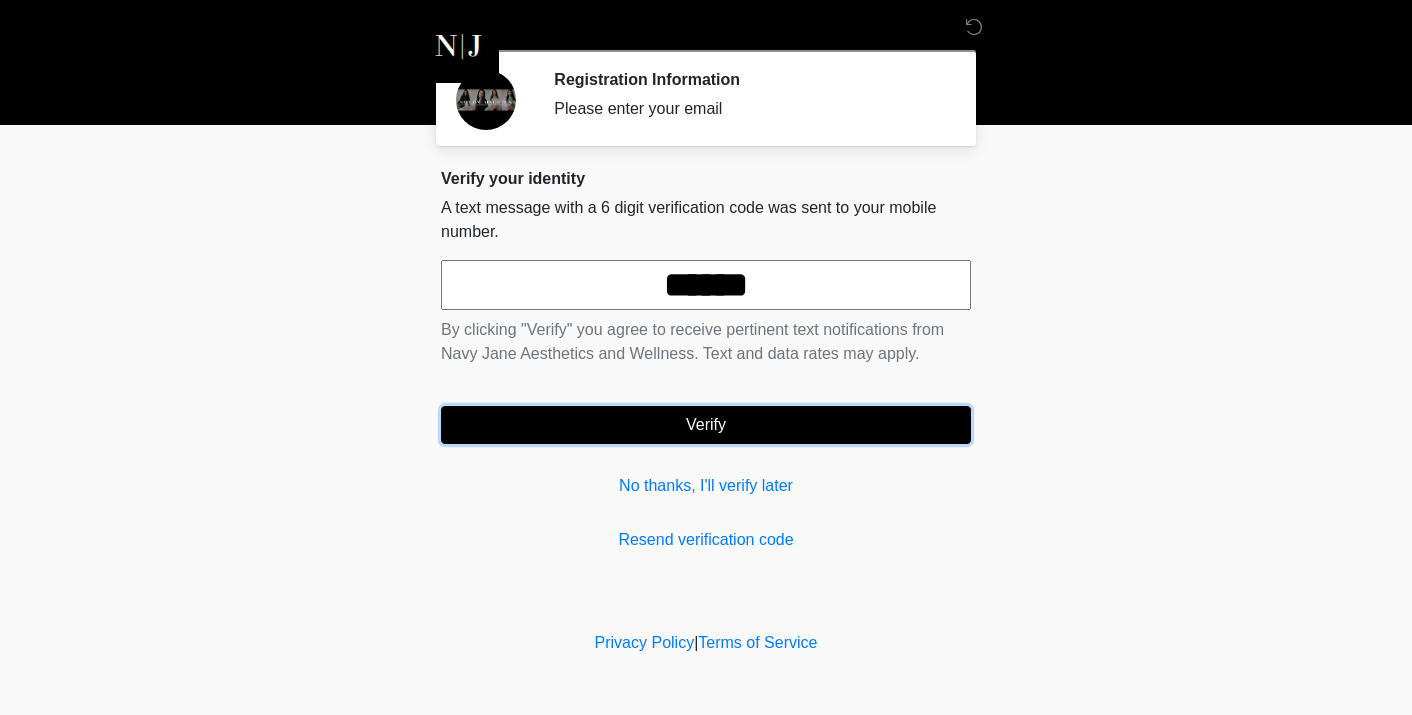 click on "Verify" at bounding box center (706, 425) 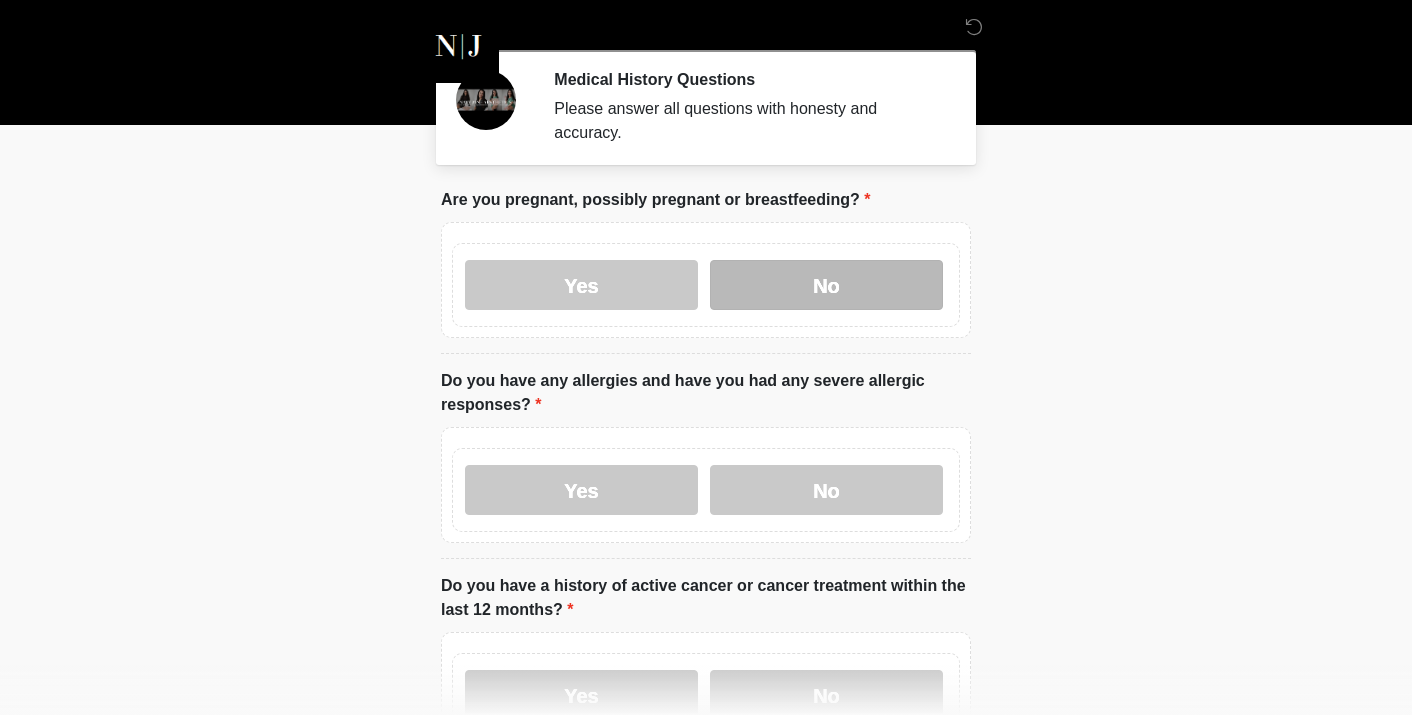 click on "No" at bounding box center [826, 285] 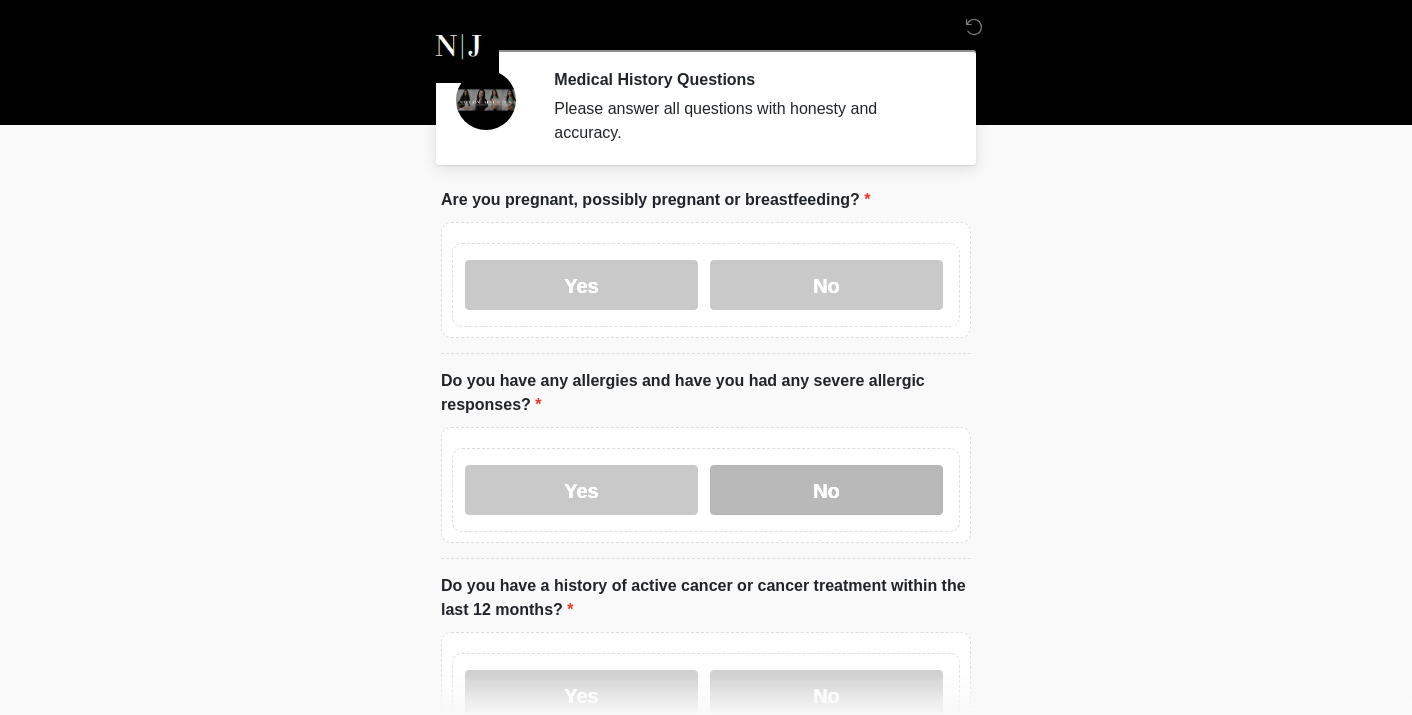 click on "No" at bounding box center (826, 490) 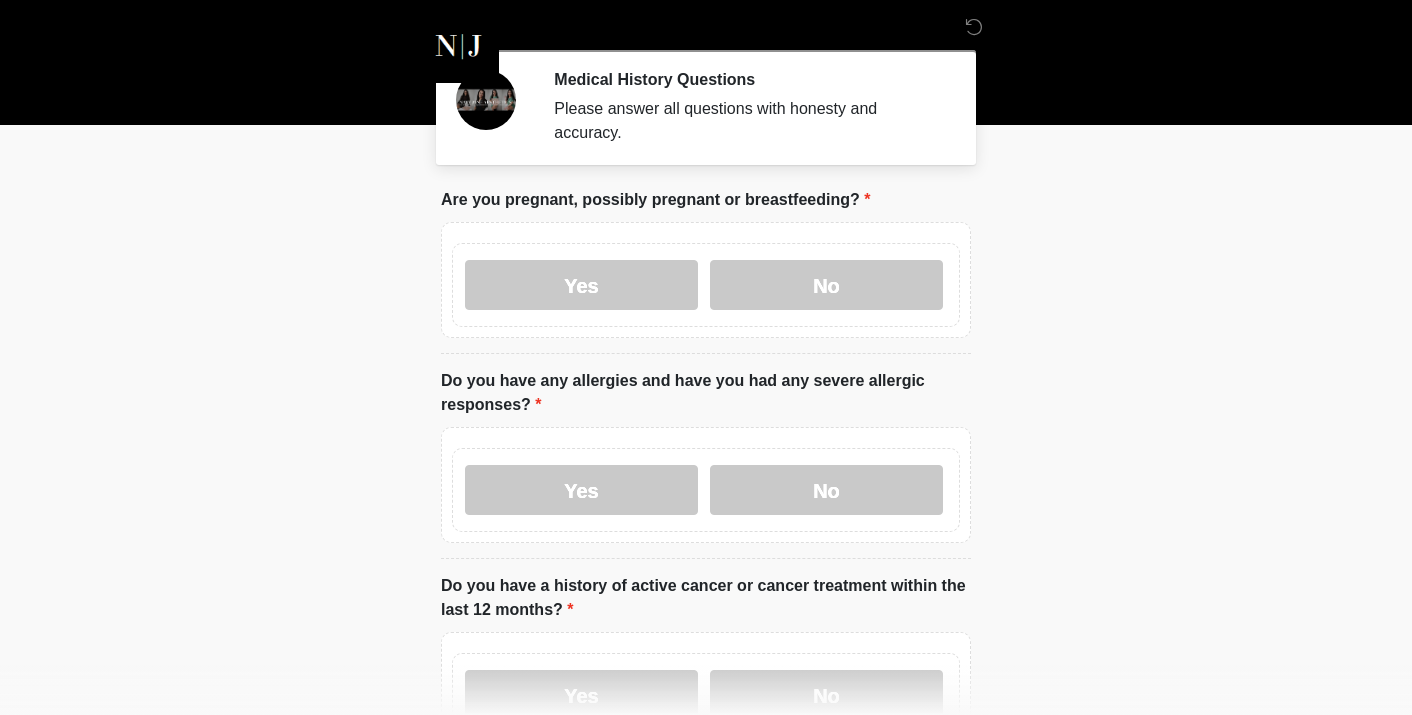 click on "‎ ‎
Medical History Questions
Please answer all questions with honesty and accuracy.
Please connect to Wi-Fi now   Provide us with your contact info  Answer some questions about your medical history  Complete a video call with one of our providers
This is the beginning of your  virtual Good Faith Exam .  ﻿﻿﻿﻿﻿﻿﻿﻿ This step is necessary to provide official medical clearance and documentation for your upcoming treatment(s).   ﻿﻿﻿﻿﻿﻿To begin, ﻿﻿﻿﻿﻿﻿ press the continue button below and answer all questions with honesty.
Continue
Please be sure your device is connected to a Wi-Fi Network for quicker service.  .
Continue" at bounding box center [706, 357] 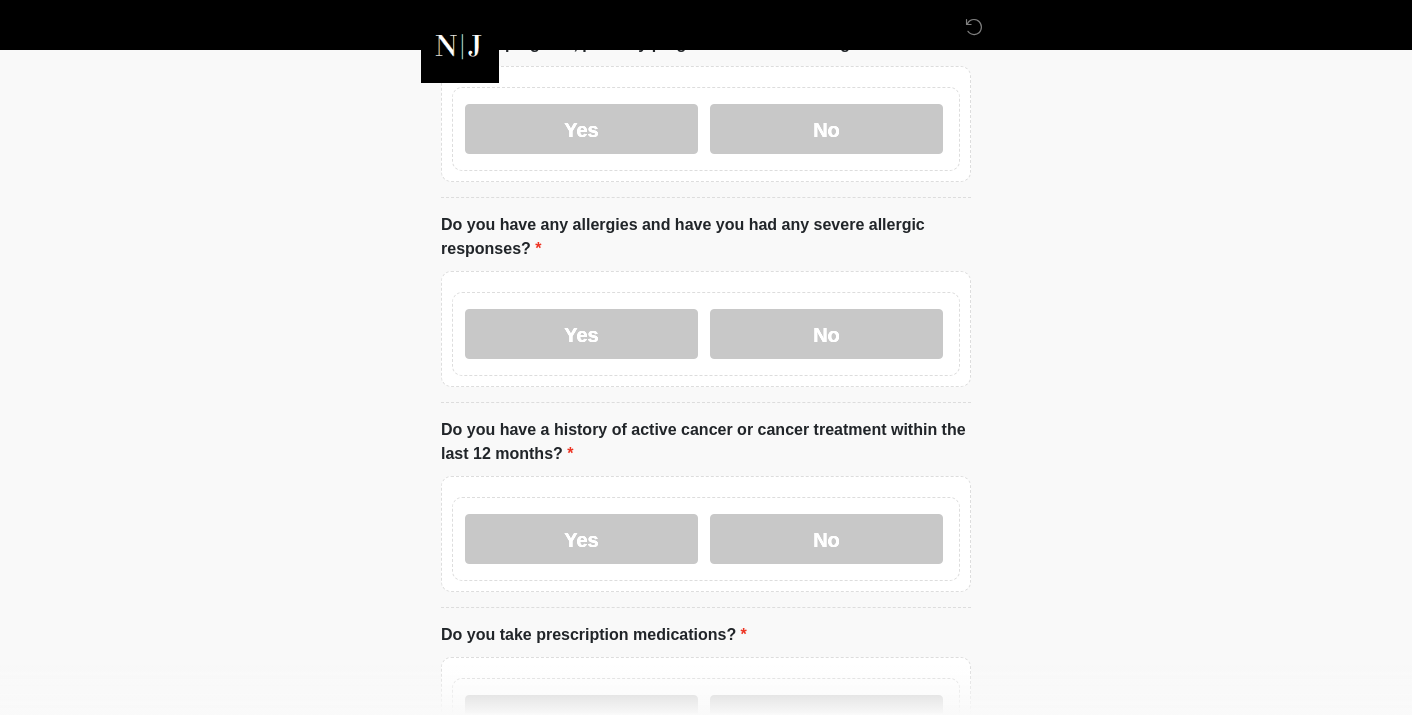 scroll, scrollTop: 160, scrollLeft: 0, axis: vertical 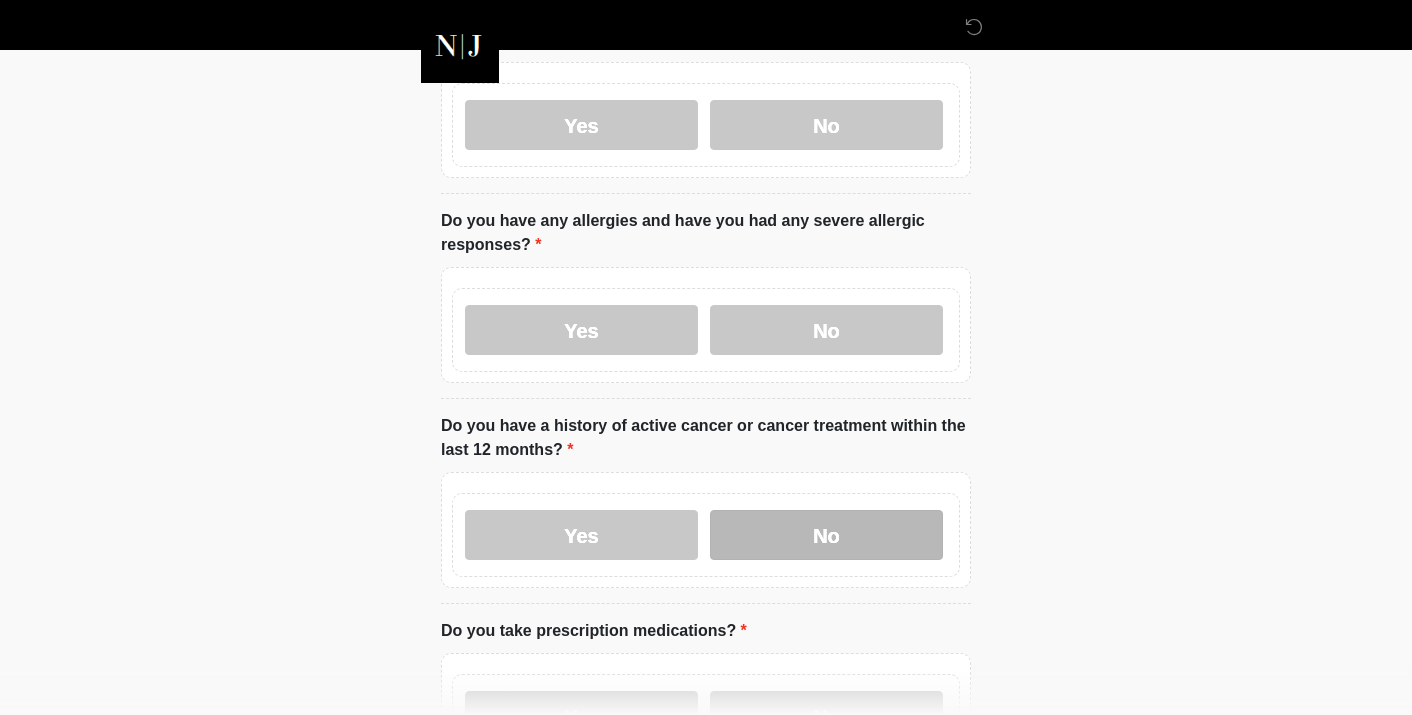 click on "No" at bounding box center (826, 535) 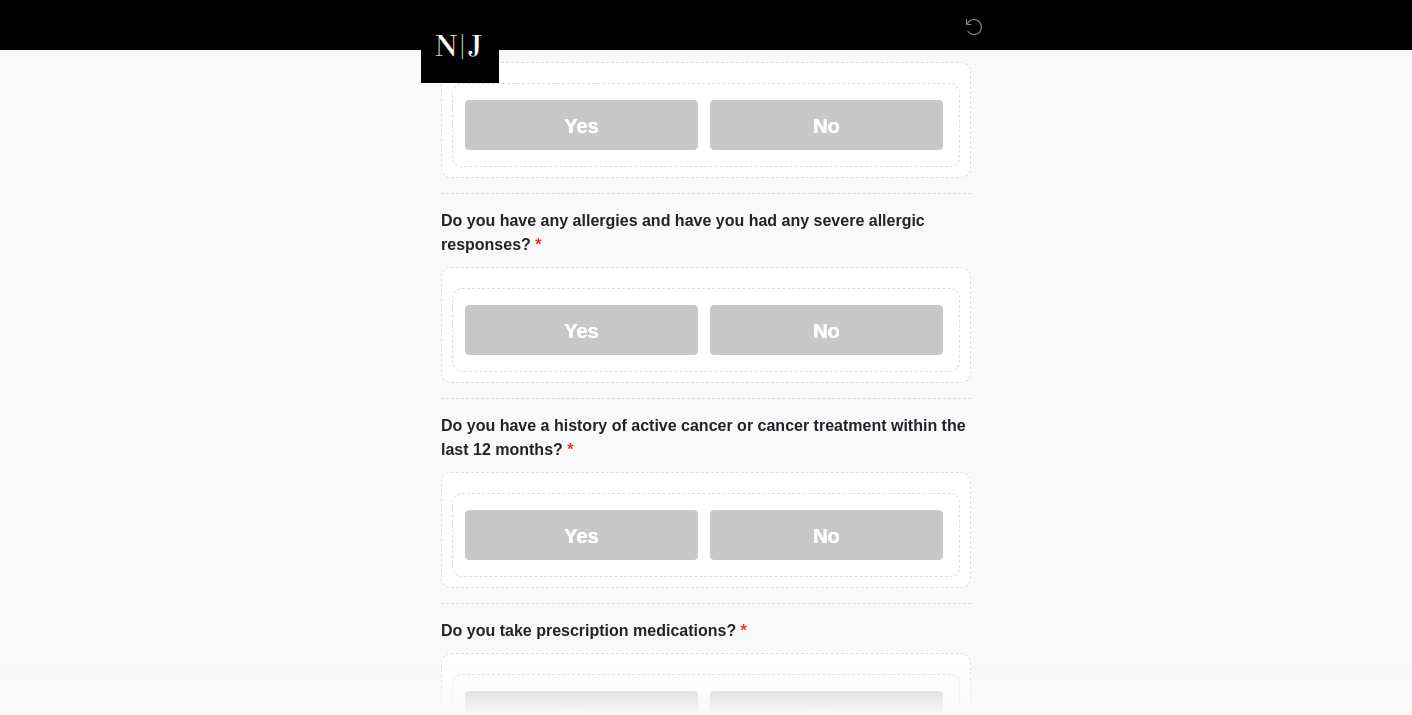 click on "‎ ‎
Medical History Questions
Please answer all questions with honesty and accuracy.
Please connect to Wi-Fi now   Provide us with your contact info  Answer some questions about your medical history  Complete a video call with one of our providers
This is the beginning of your  virtual Good Faith Exam .  ﻿﻿﻿﻿﻿﻿﻿﻿ This step is necessary to provide official medical clearance and documentation for your upcoming treatment(s).   ﻿﻿﻿﻿﻿﻿To begin, ﻿﻿﻿﻿﻿﻿ press the continue button below and answer all questions with honesty.
Continue
Please be sure your device is connected to a Wi-Fi Network for quicker service.  .
Continue" at bounding box center [706, 197] 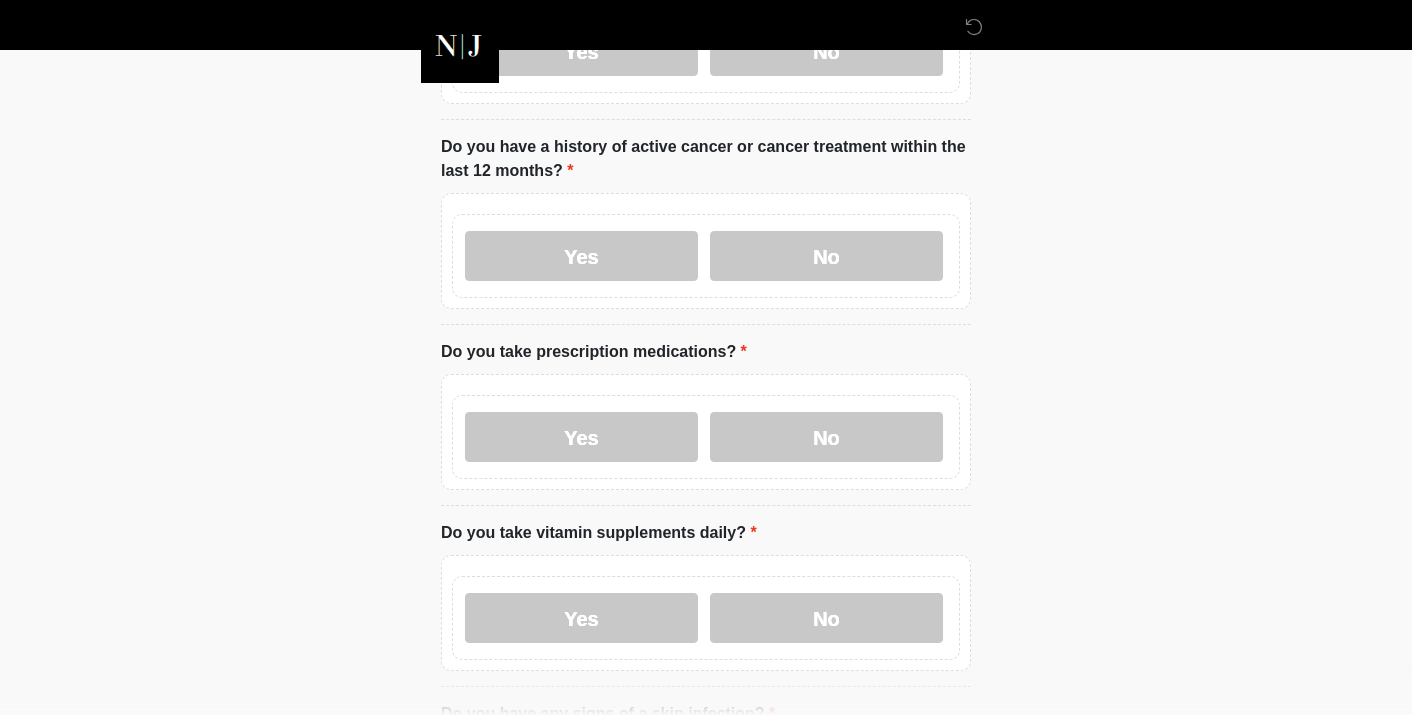 scroll, scrollTop: 440, scrollLeft: 0, axis: vertical 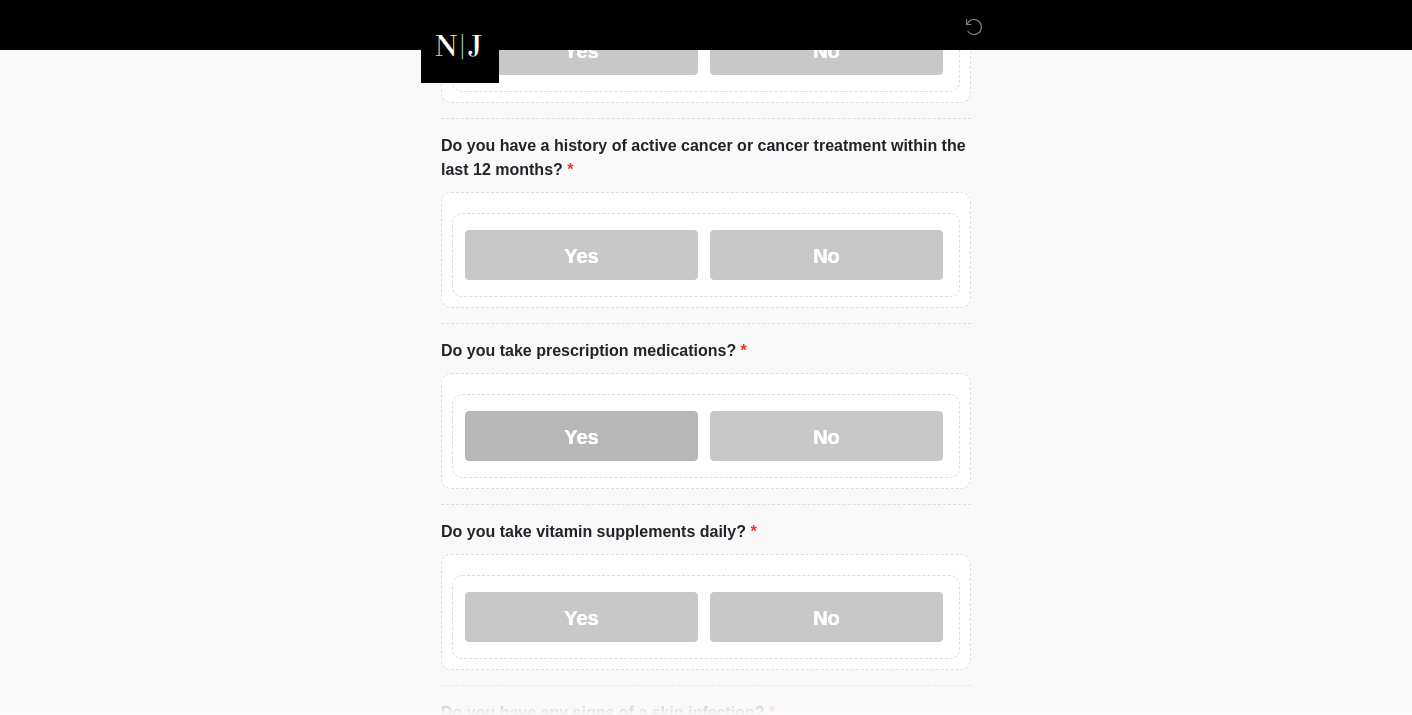 click on "Yes" at bounding box center [581, 436] 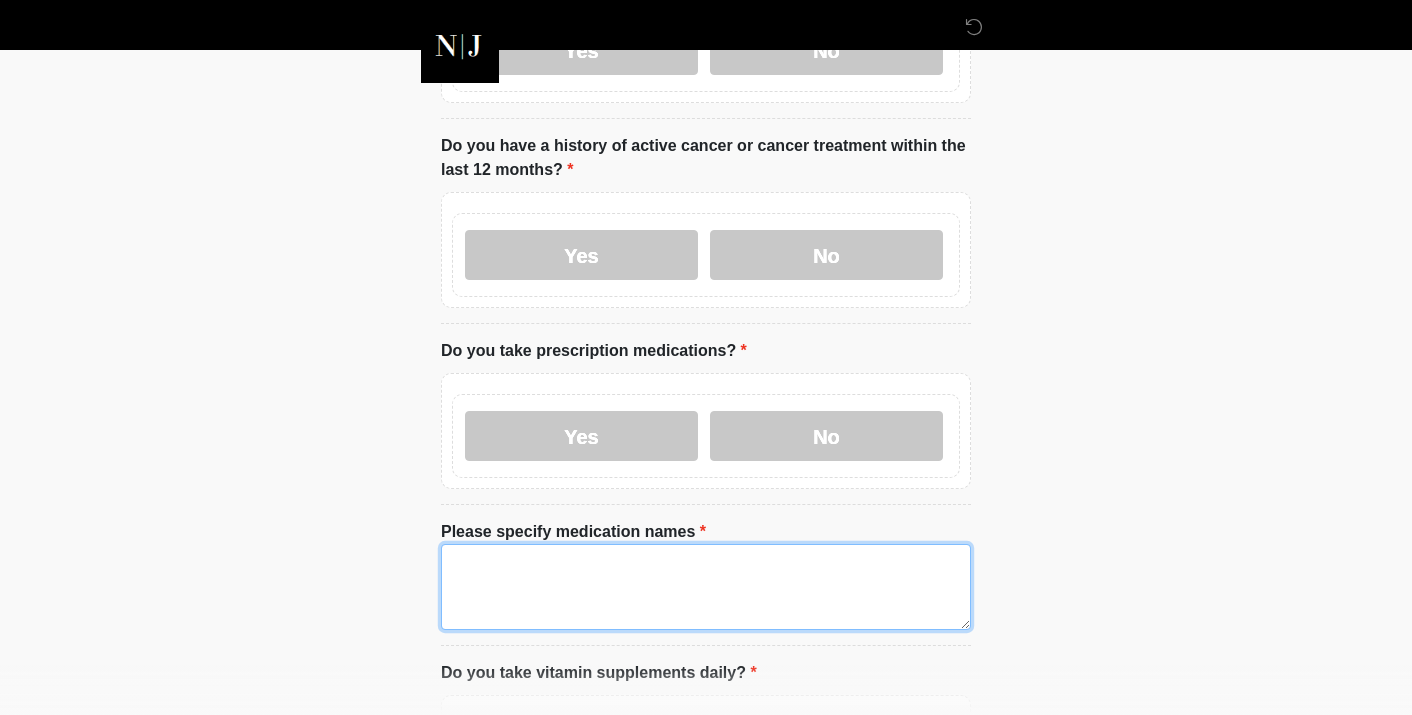click on "Please specify medication names" at bounding box center [706, 587] 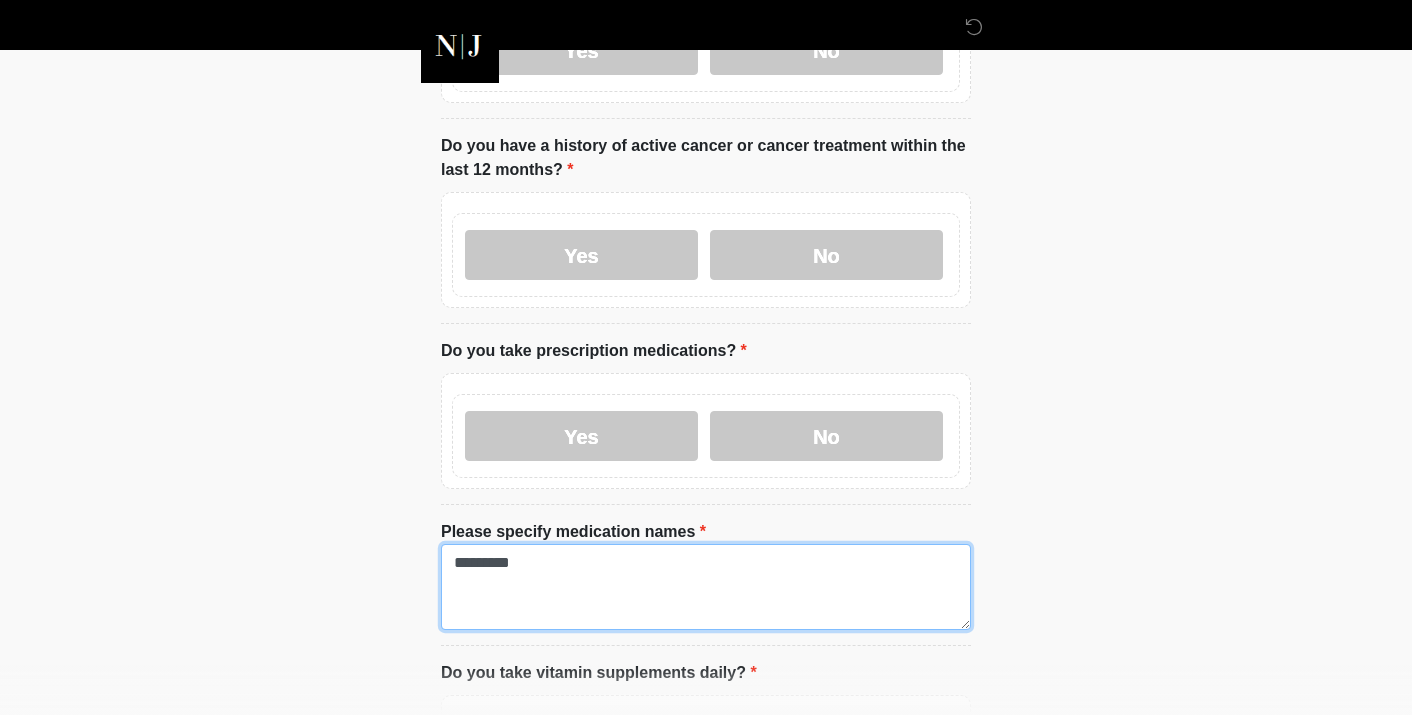 type on "*********" 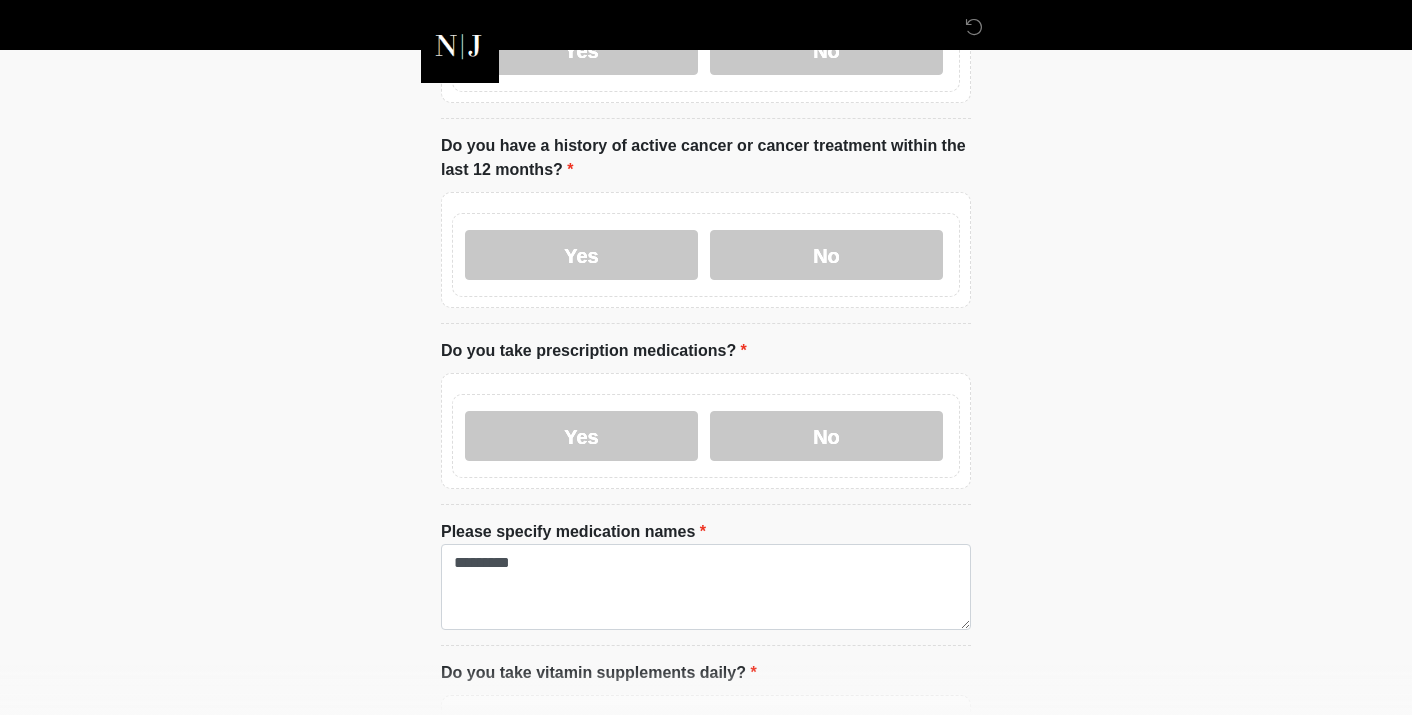 click on "‎ ‎
Medical History Questions
Please answer all questions with honesty and accuracy.
Please connect to Wi-Fi now   Provide us with your contact info  Answer some questions about your medical history  Complete a video call with one of our providers
This is the beginning of your  virtual Good Faith Exam .  ﻿﻿﻿﻿﻿﻿﻿﻿ This step is necessary to provide official medical clearance and documentation for your upcoming treatment(s).   ﻿﻿﻿﻿﻿﻿To begin, ﻿﻿﻿﻿﻿﻿ press the continue button below and answer all questions with honesty.
Continue
Please be sure your device is connected to a Wi-Fi Network for quicker service.  .
Continue" at bounding box center (706, -83) 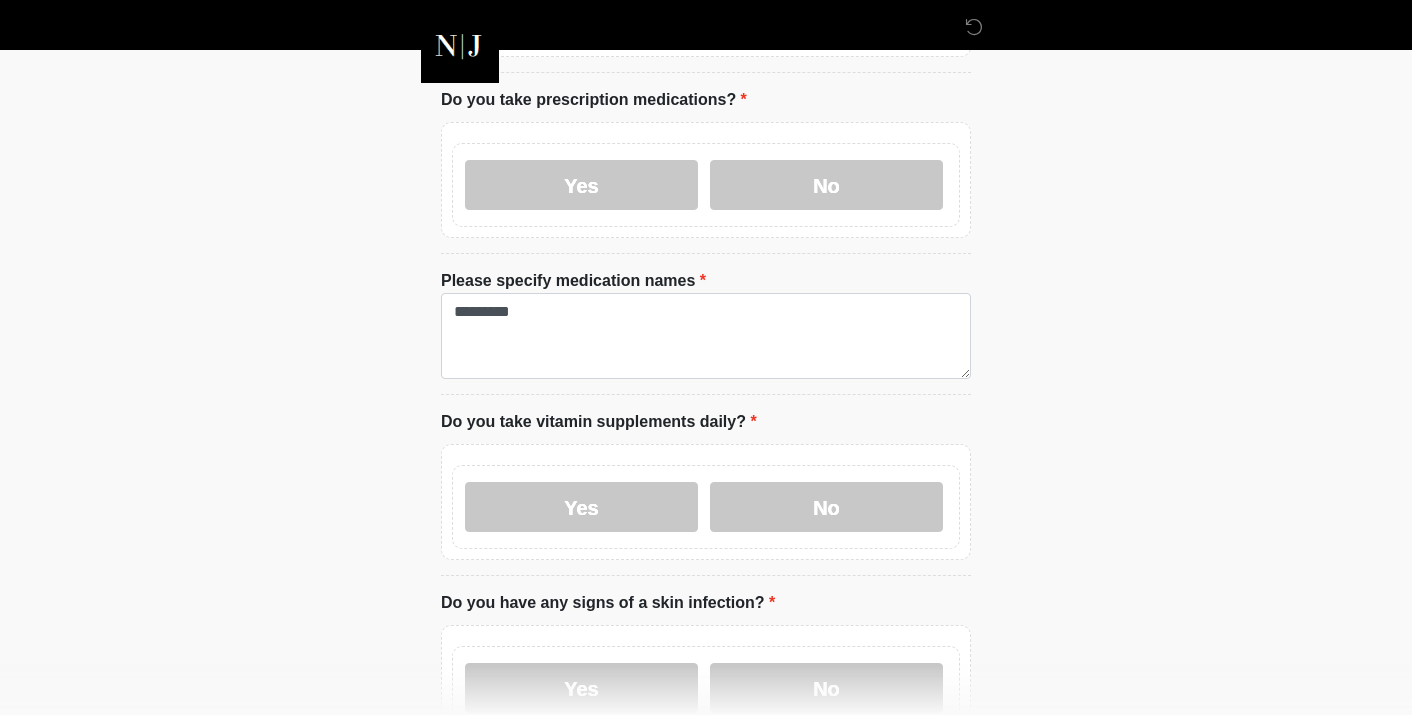 scroll, scrollTop: 720, scrollLeft: 0, axis: vertical 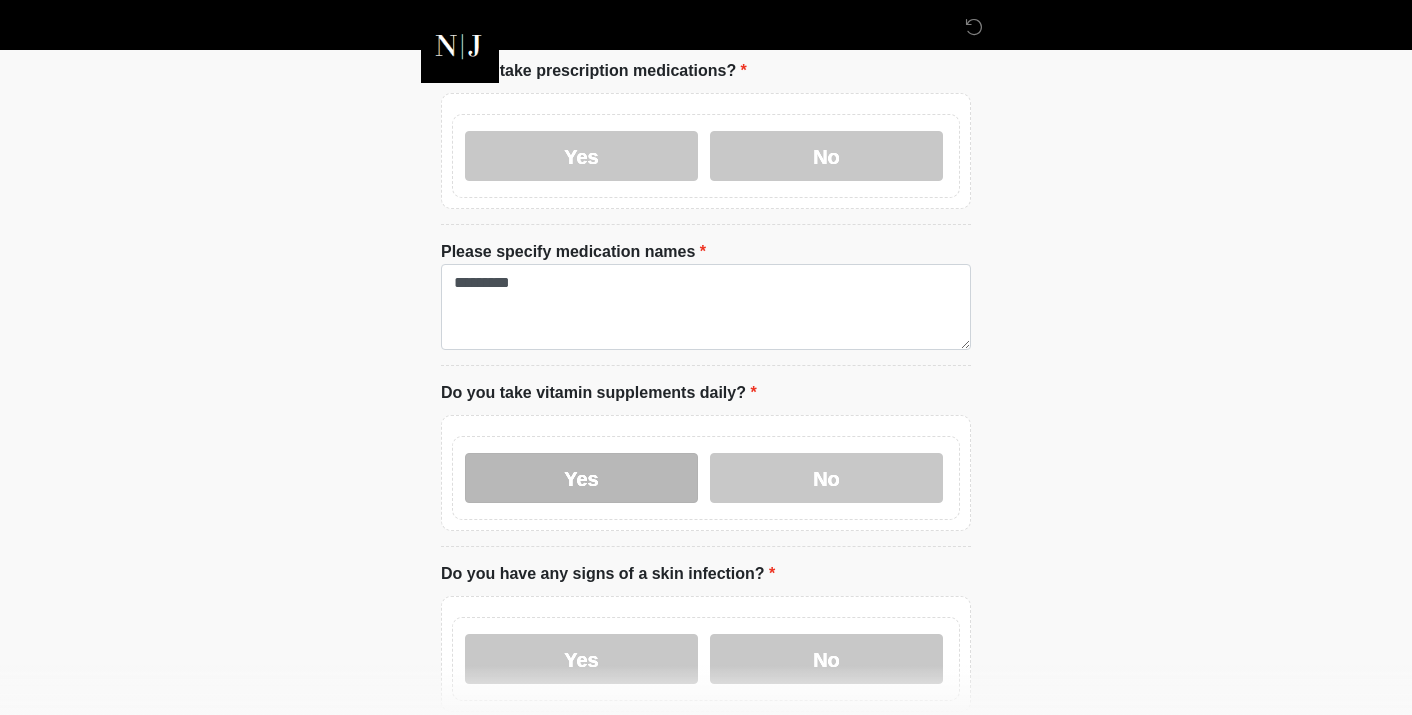 click on "Yes" at bounding box center (581, 478) 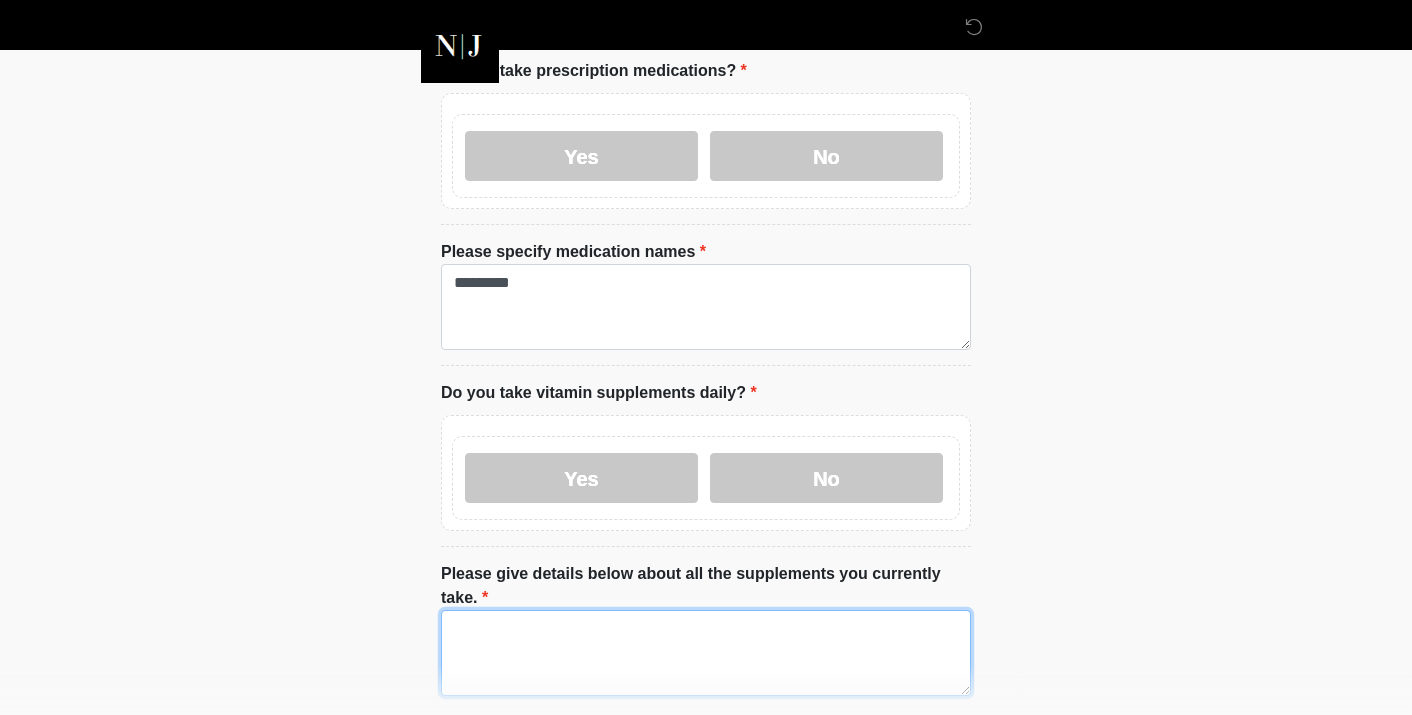click on "Please give details below about all the supplements you currently take." at bounding box center [706, 653] 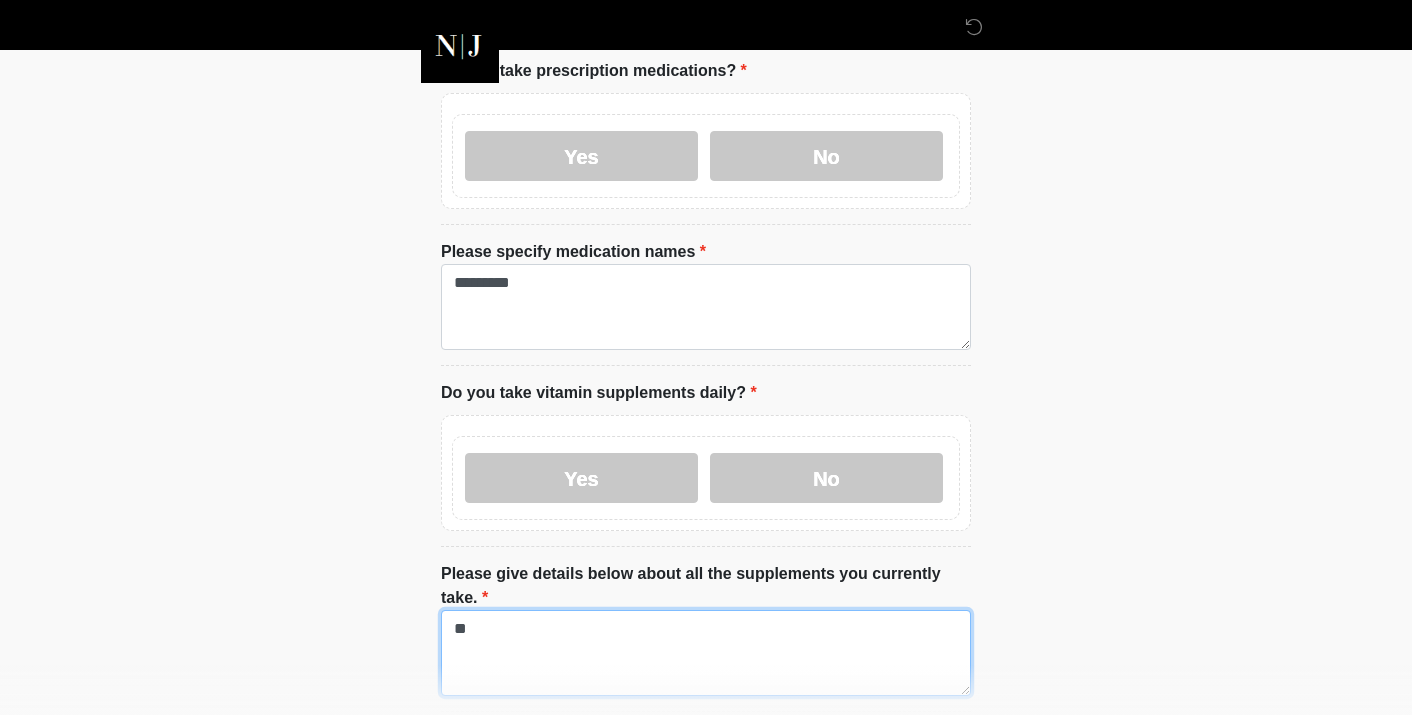 type on "*" 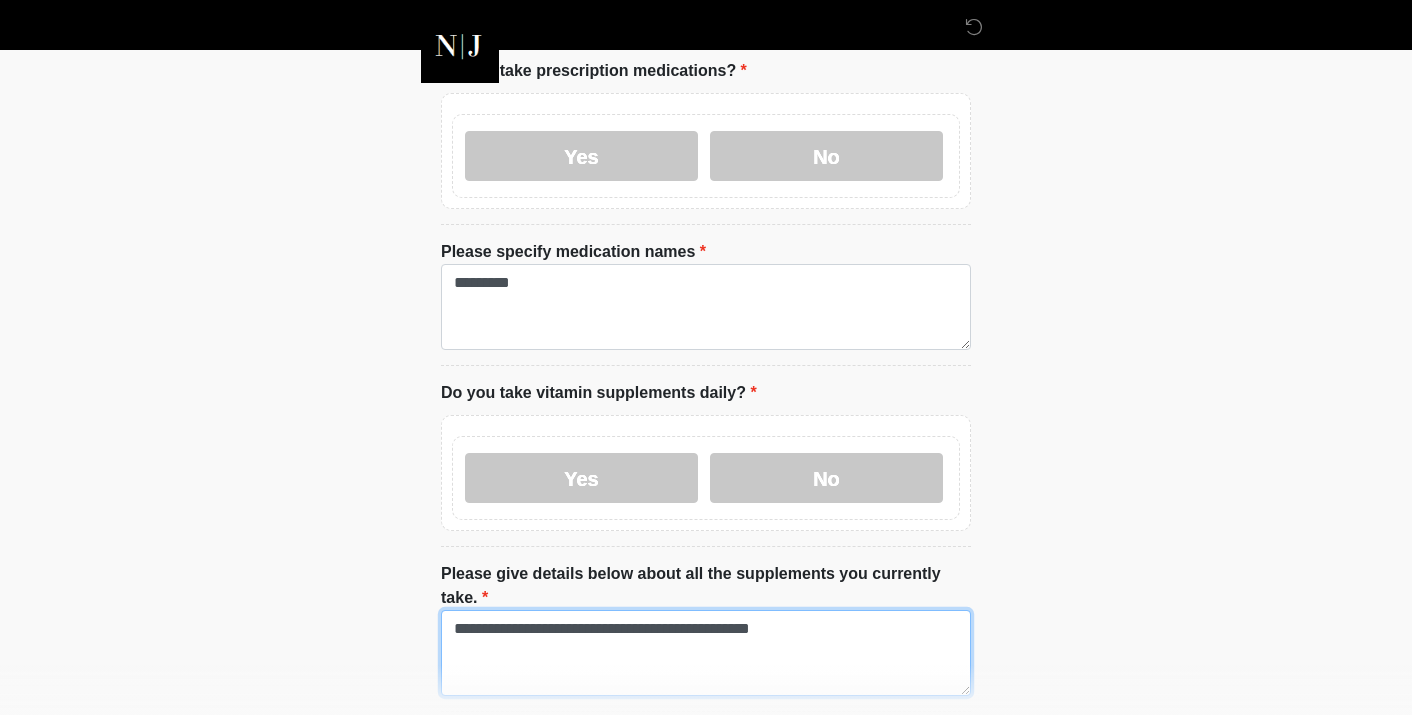 type on "**********" 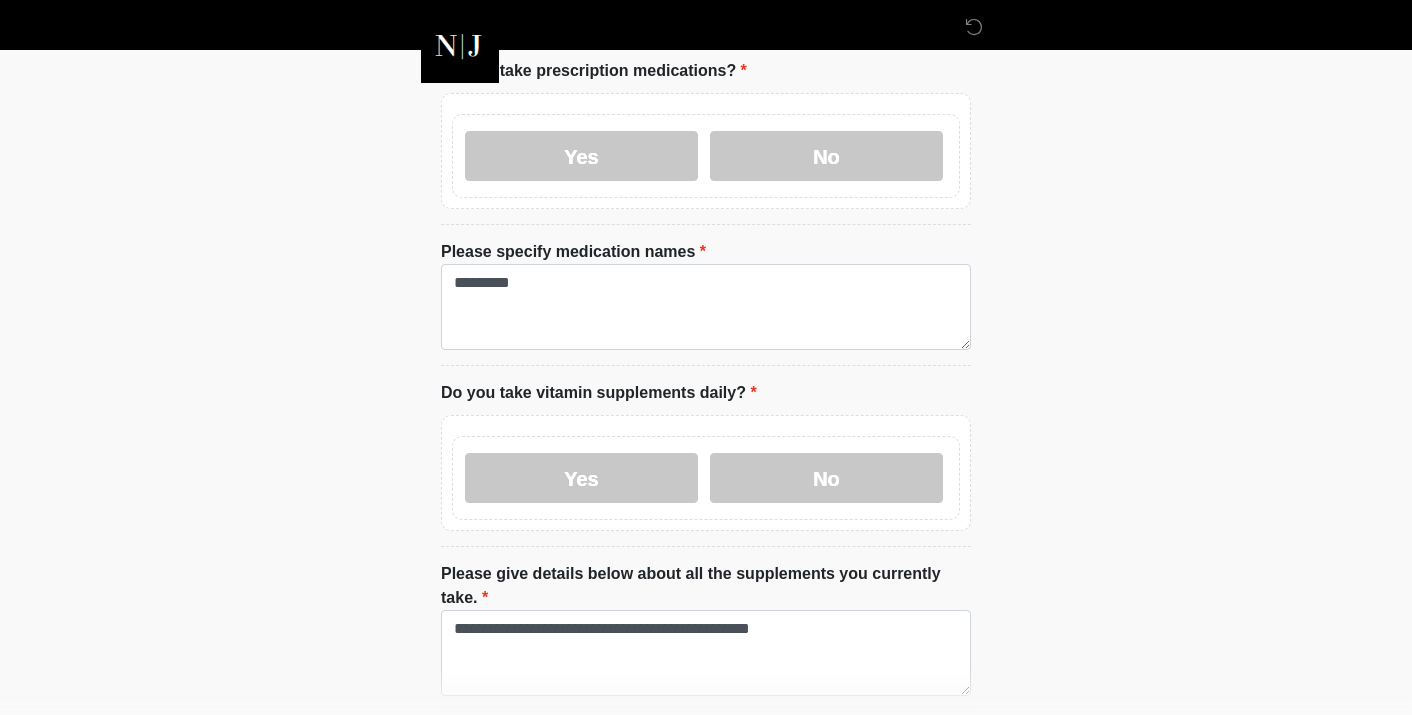 click on "‎ ‎
Medical History Questions
Please answer all questions with honesty and accuracy.
Please connect to Wi-Fi now   Provide us with your contact info  Answer some questions about your medical history  Complete a video call with one of our providers
This is the beginning of your  virtual Good Faith Exam .  ﻿﻿﻿﻿﻿﻿﻿﻿ This step is necessary to provide official medical clearance and documentation for your upcoming treatment(s).   ﻿﻿﻿﻿﻿﻿To begin, ﻿﻿﻿﻿﻿﻿ press the continue button below and answer all questions with honesty.
Continue
Please be sure your device is connected to a Wi-Fi Network for quicker service.  .
Continue" at bounding box center [706, -363] 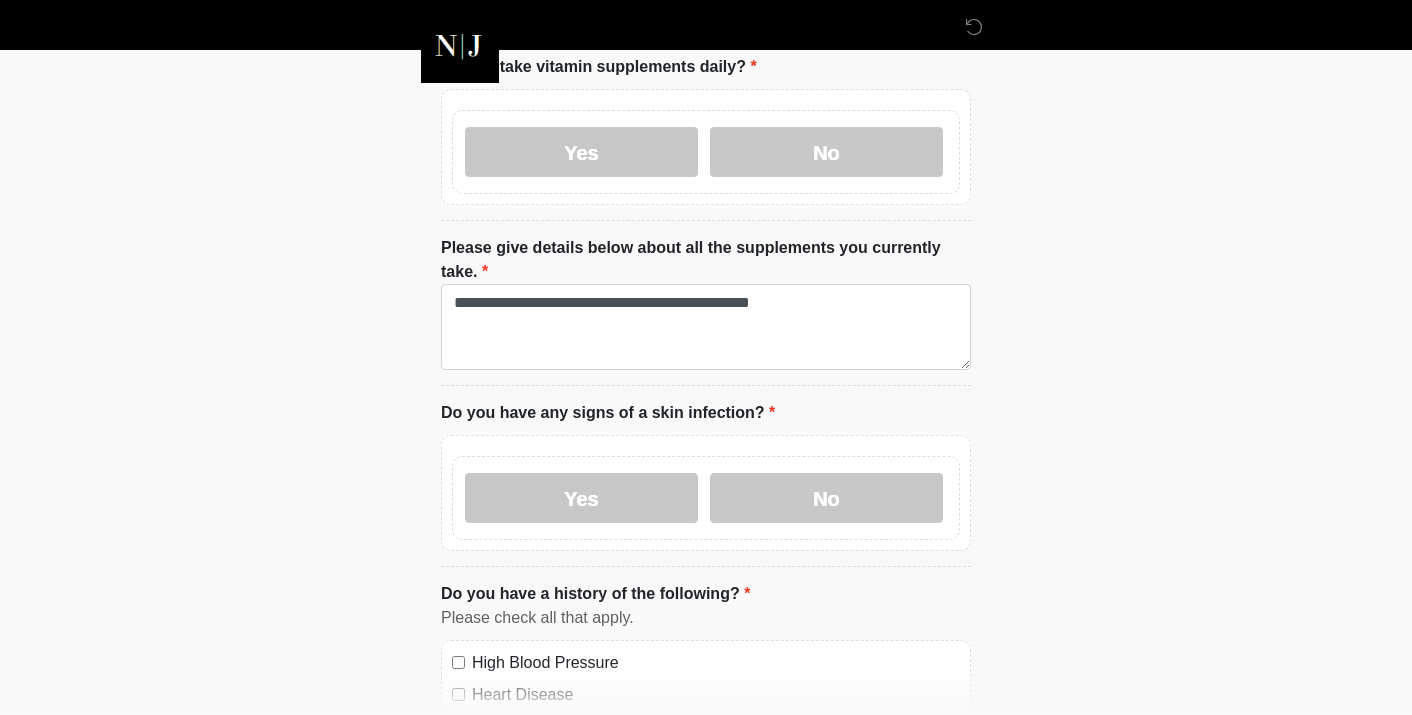 scroll, scrollTop: 1080, scrollLeft: 0, axis: vertical 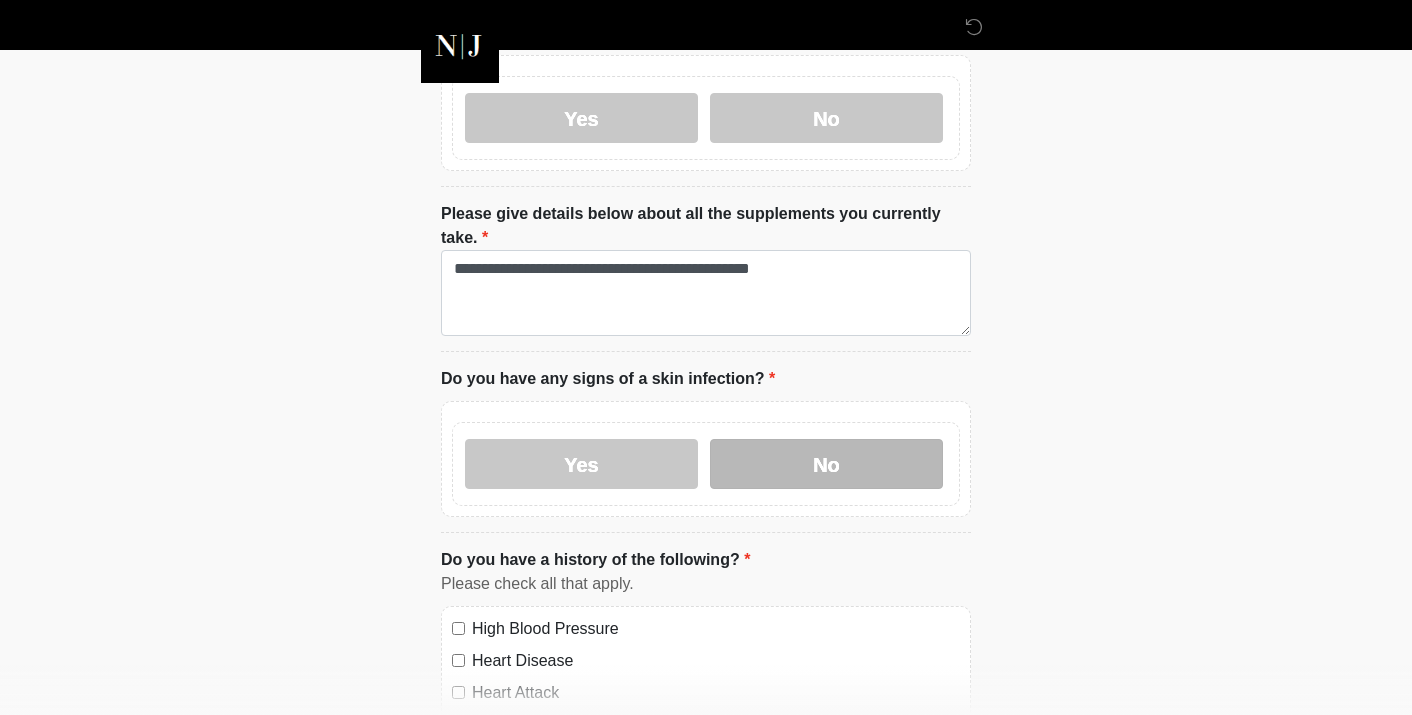 click on "No" at bounding box center [826, 464] 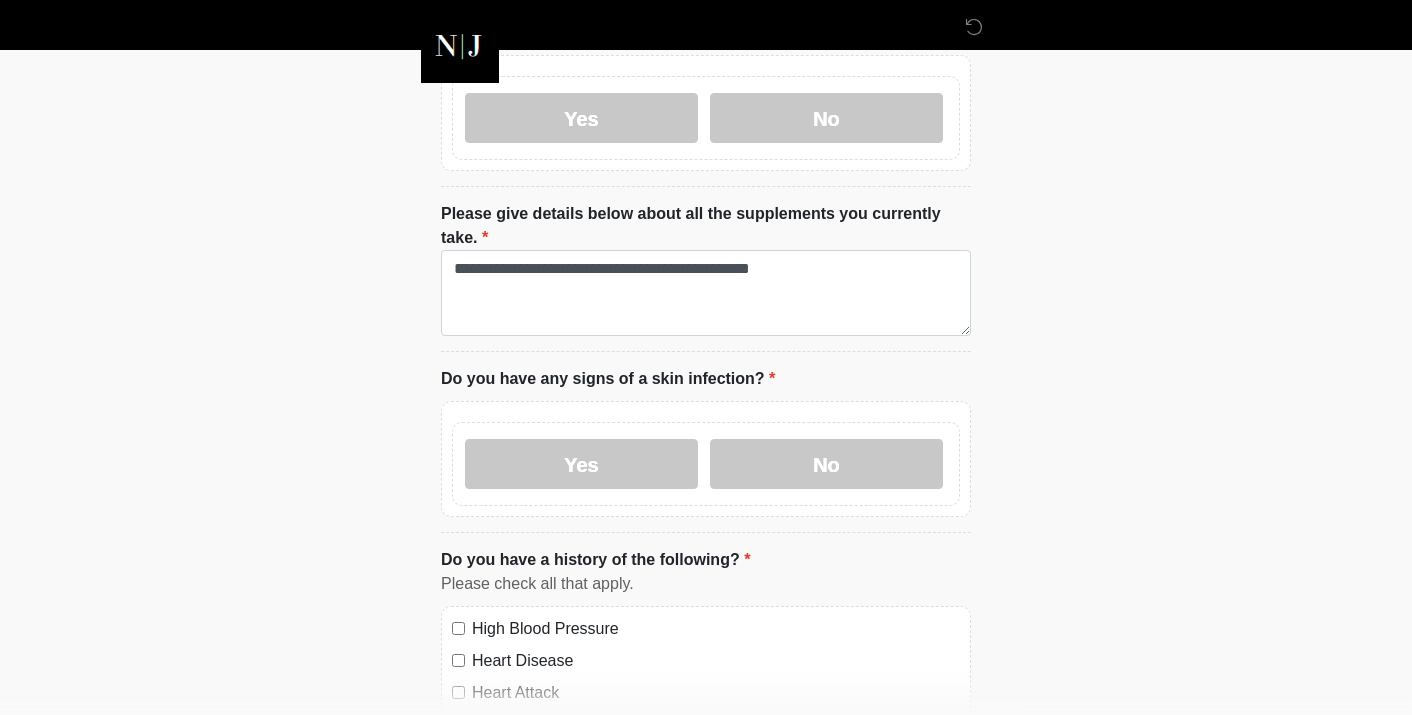 click on "‎ ‎
Medical History Questions
Please answer all questions with honesty and accuracy.
Please connect to Wi-Fi now   Provide us with your contact info  Answer some questions about your medical history  Complete a video call with one of our providers
This is the beginning of your  virtual Good Faith Exam .  ﻿﻿﻿﻿﻿﻿﻿﻿ This step is necessary to provide official medical clearance and documentation for your upcoming treatment(s).   ﻿﻿﻿﻿﻿﻿To begin, ﻿﻿﻿﻿﻿﻿ press the continue button below and answer all questions with honesty.
Continue
Please be sure your device is connected to a Wi-Fi Network for quicker service.  .
Continue" at bounding box center (706, -723) 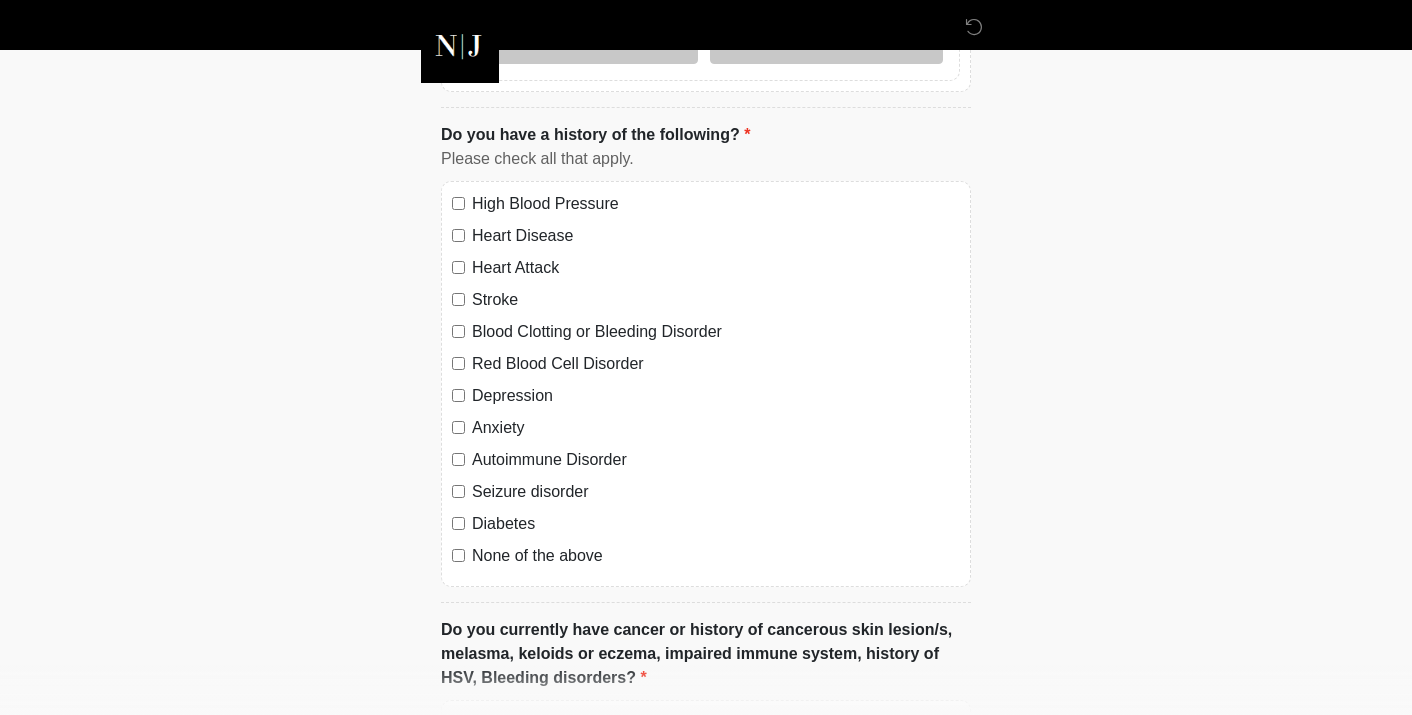 scroll, scrollTop: 1520, scrollLeft: 0, axis: vertical 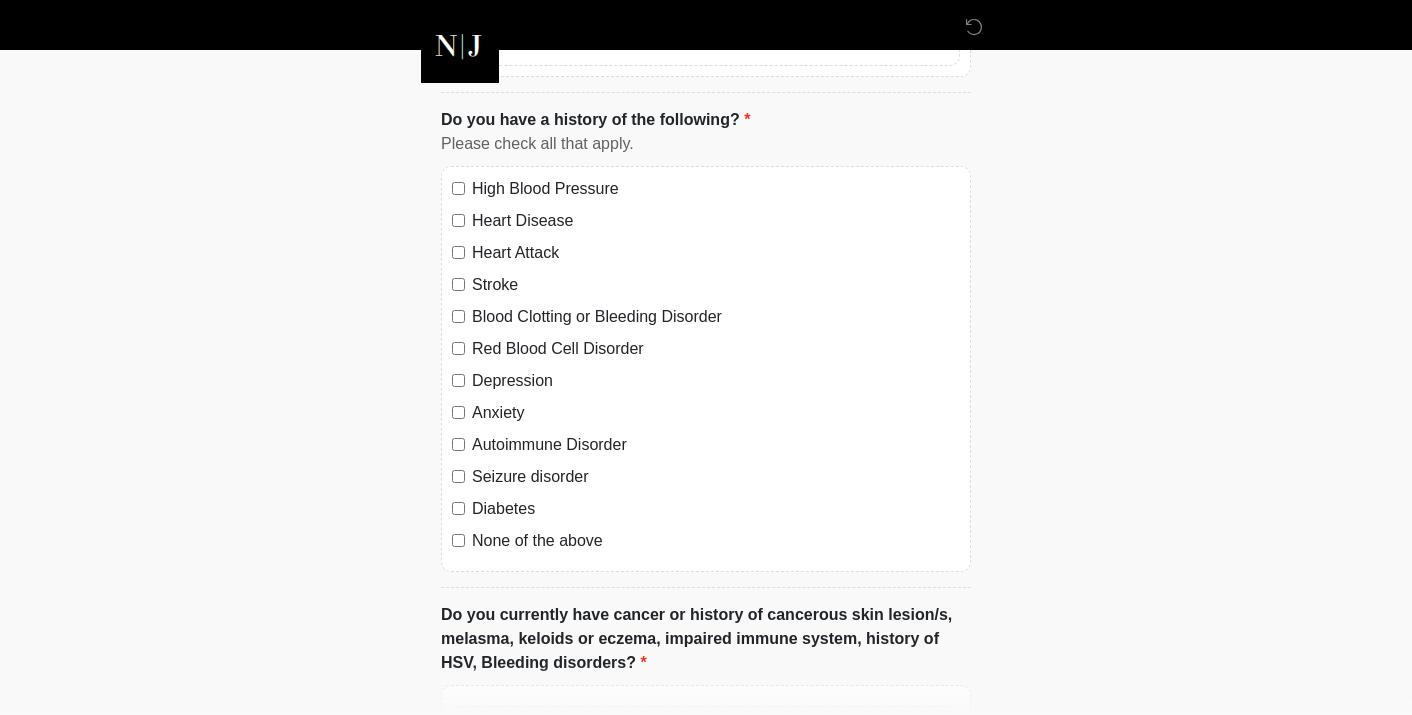 click on "None of the above" at bounding box center (716, 541) 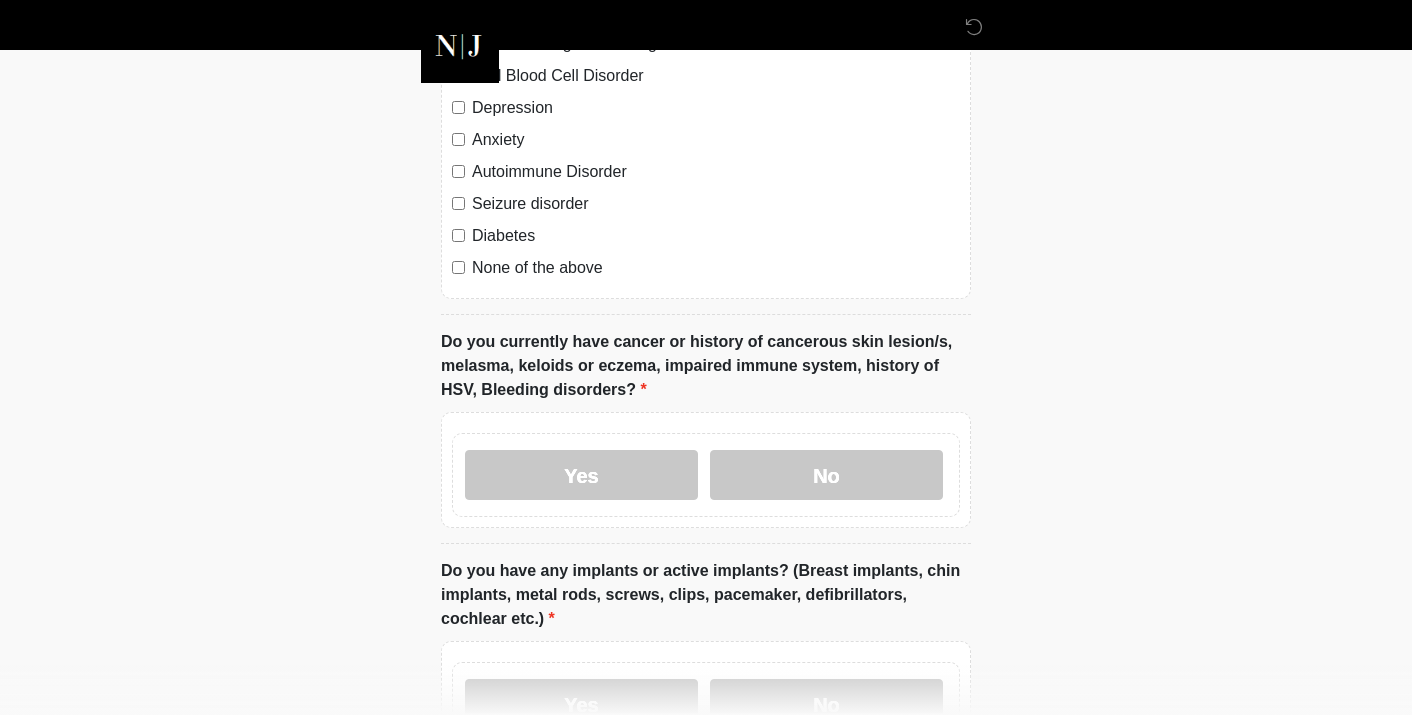 scroll, scrollTop: 1800, scrollLeft: 0, axis: vertical 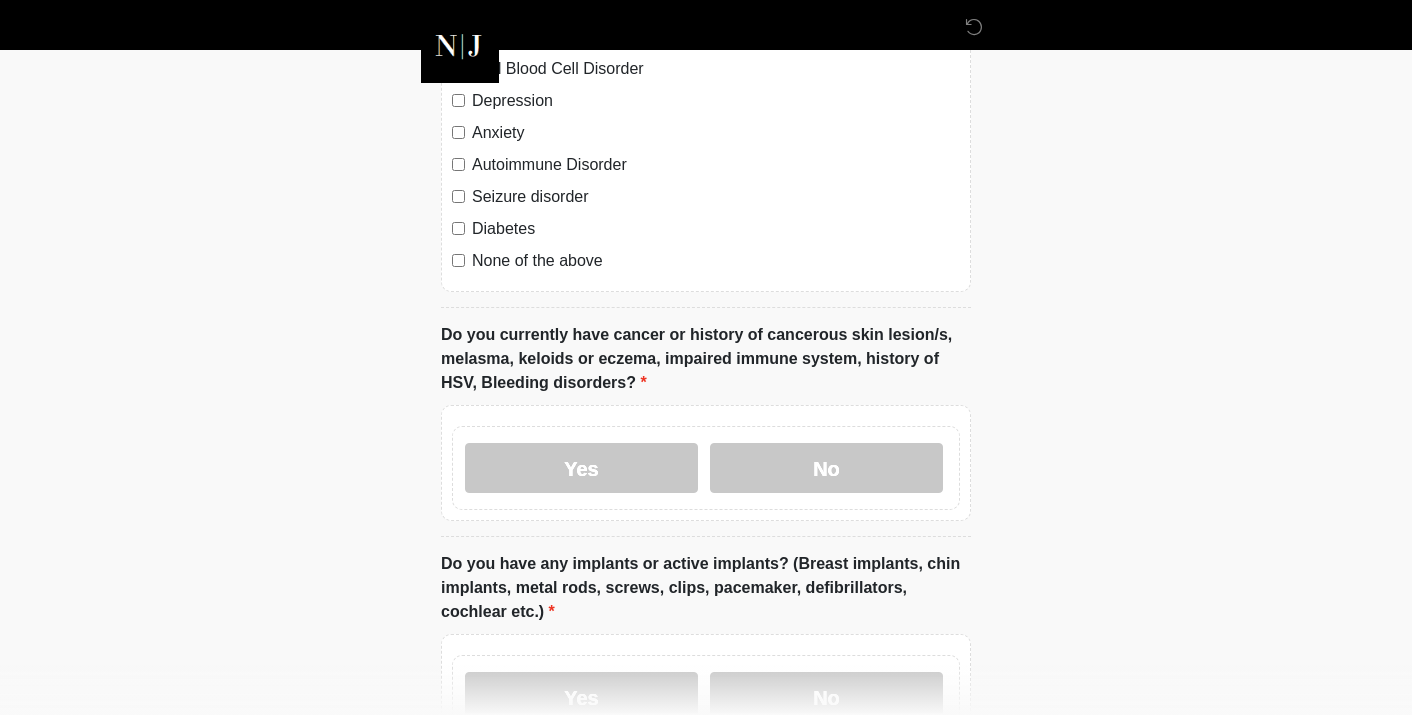 click on "Yes
No" at bounding box center [706, 468] 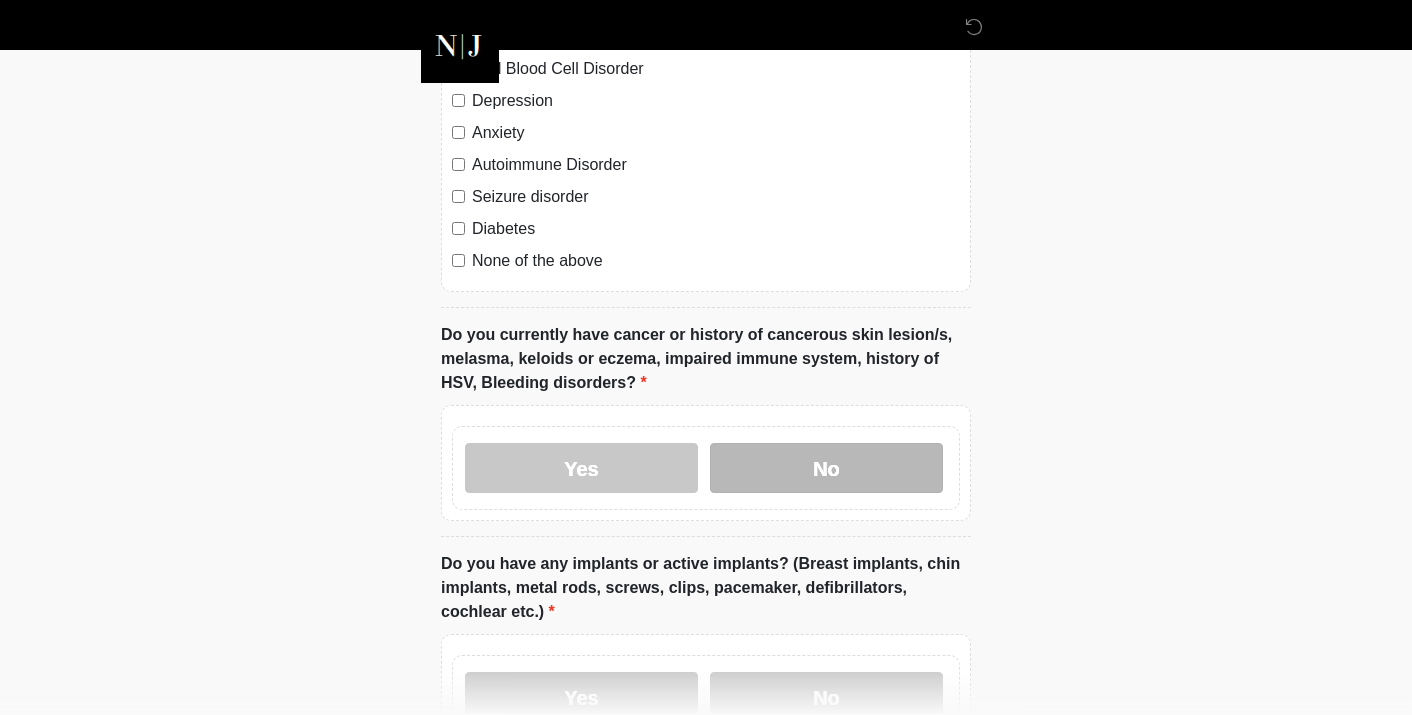 click on "No" at bounding box center [826, 468] 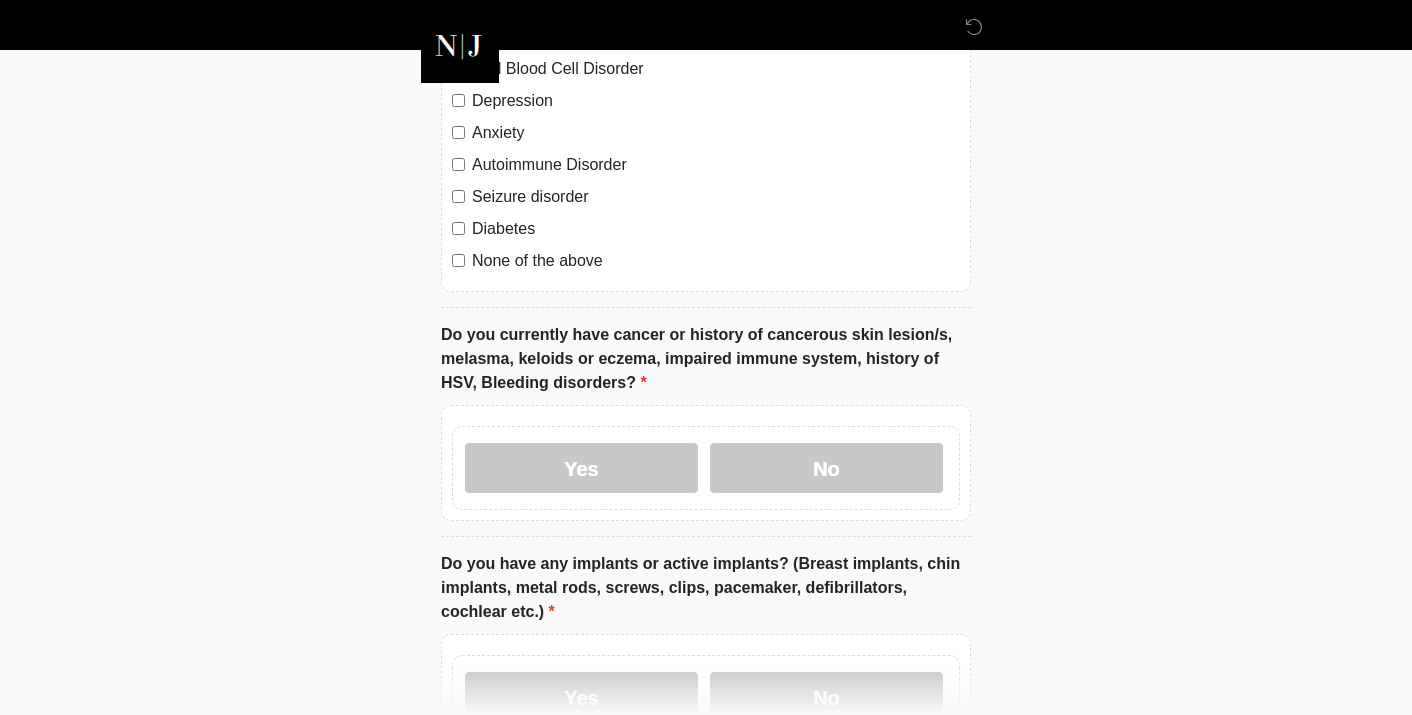 click on "‎ ‎
Medical History Questions
Please answer all questions with honesty and accuracy.
Please connect to Wi-Fi now   Provide us with your contact info  Answer some questions about your medical history  Complete a video call with one of our providers
This is the beginning of your  virtual Good Faith Exam .  ﻿﻿﻿﻿﻿﻿﻿﻿ This step is necessary to provide official medical clearance and documentation for your upcoming treatment(s).   ﻿﻿﻿﻿﻿﻿To begin, ﻿﻿﻿﻿﻿﻿ press the continue button below and answer all questions with honesty.
Continue
Please be sure your device is connected to a Wi-Fi Network for quicker service.  .
Continue" at bounding box center (706, -1443) 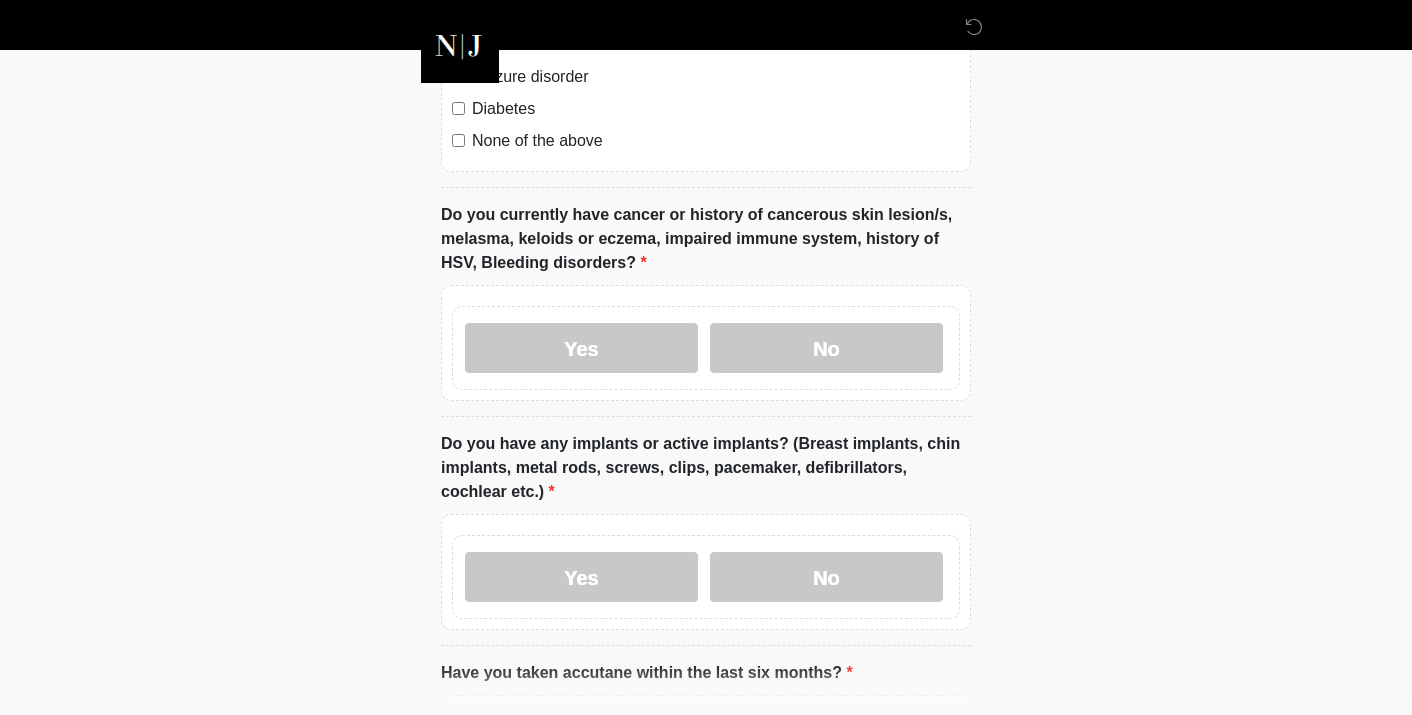scroll, scrollTop: 1960, scrollLeft: 0, axis: vertical 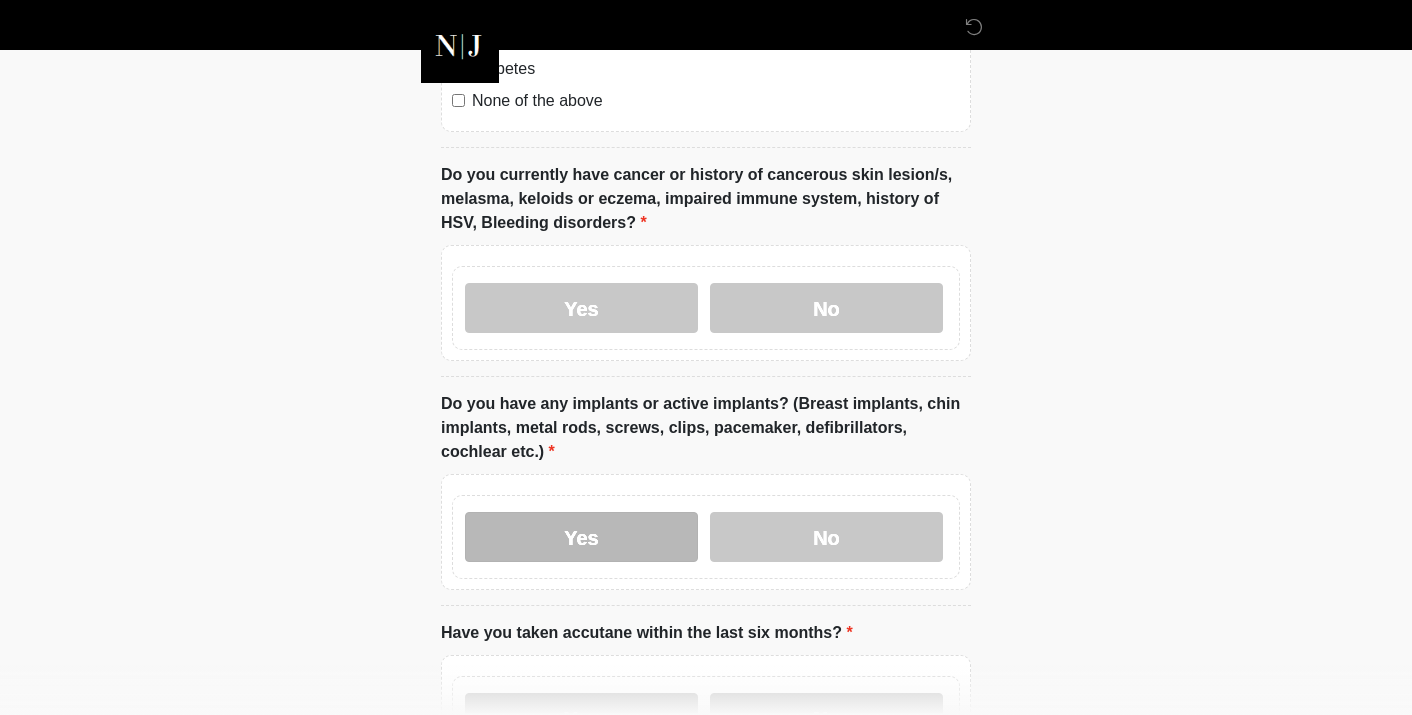 click on "Yes" at bounding box center (581, 537) 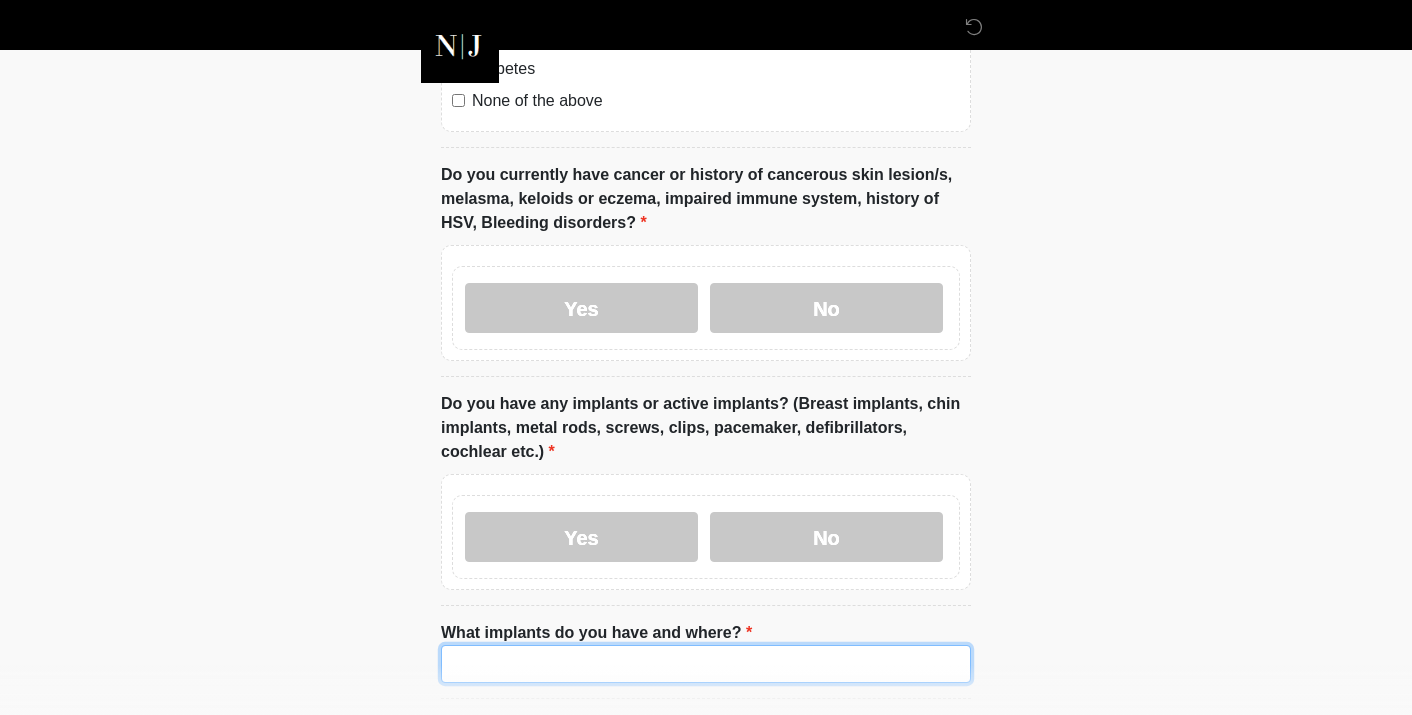 click on "What implants do you have and where?" at bounding box center (706, 664) 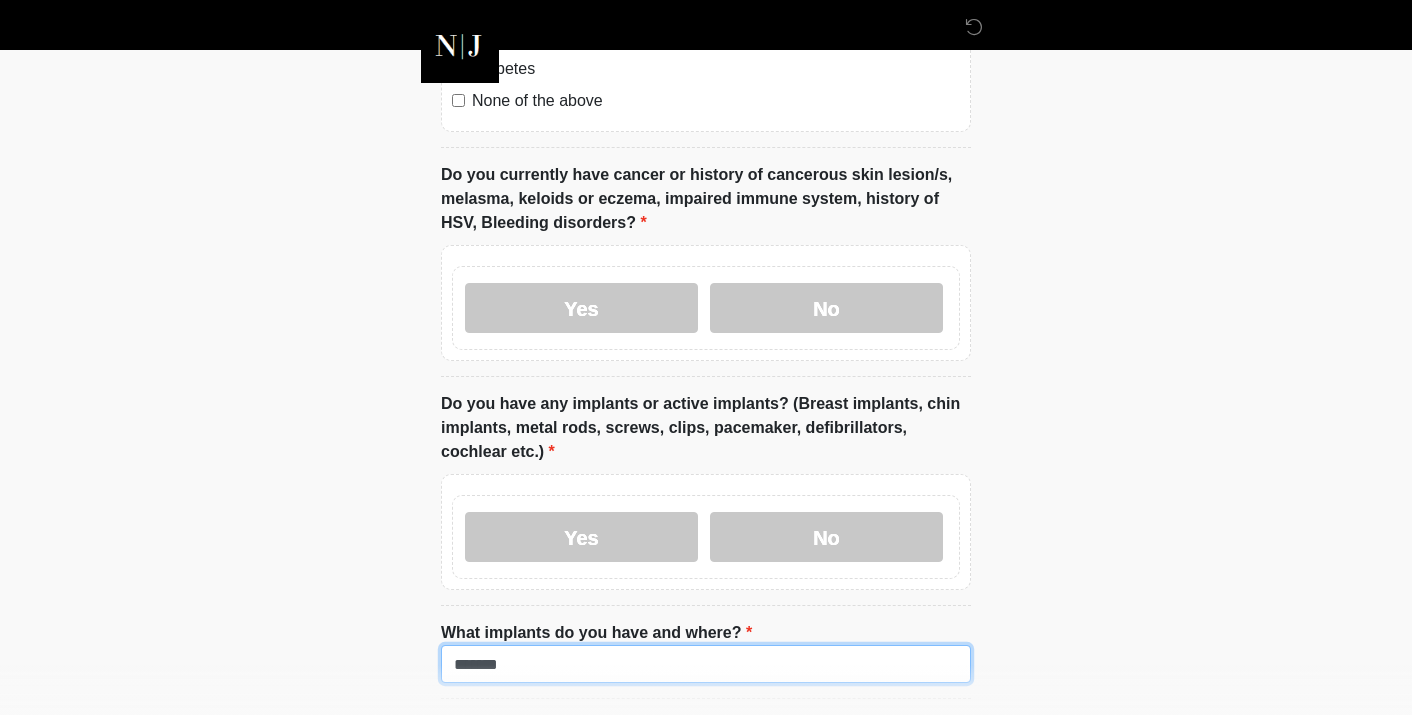 type on "*******" 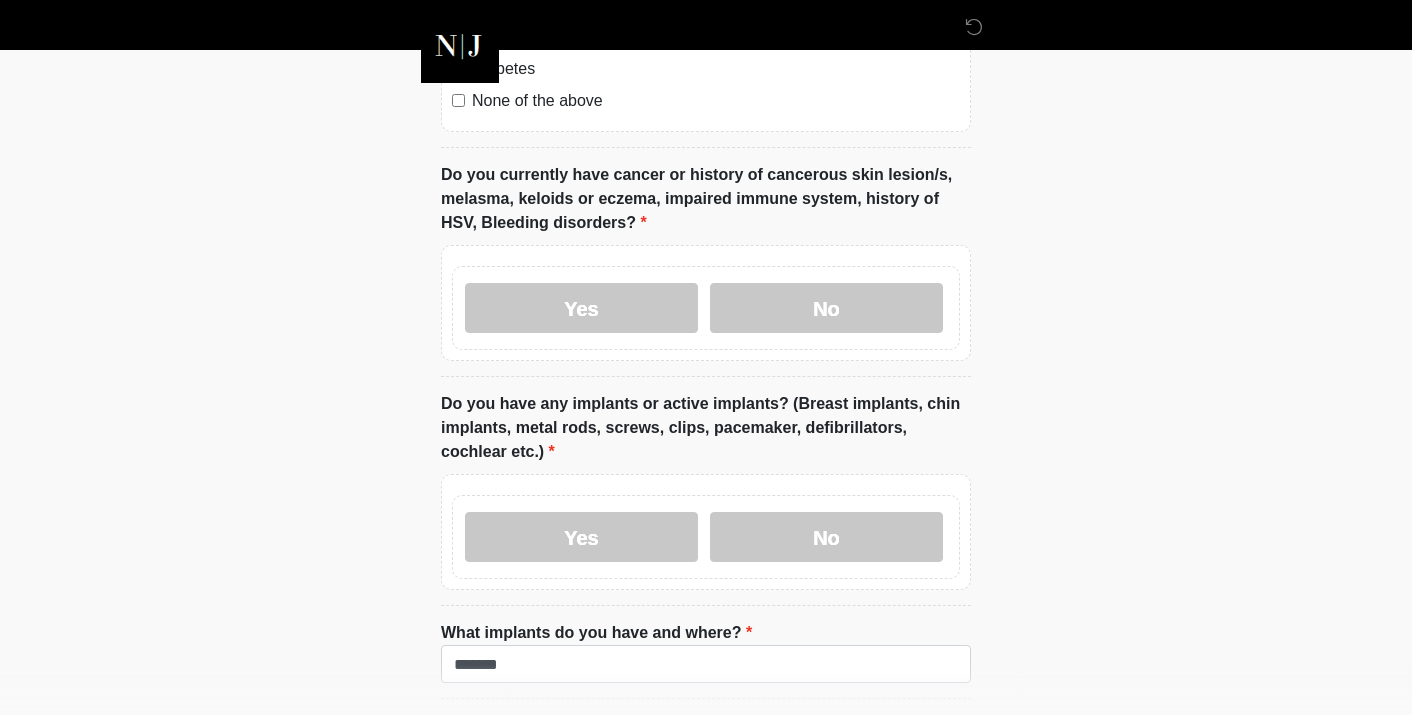 click on "‎ ‎
Medical History Questions
Please answer all questions with honesty and accuracy.
Please connect to Wi-Fi now   Provide us with your contact info  Answer some questions about your medical history  Complete a video call with one of our providers
This is the beginning of your  virtual Good Faith Exam .  ﻿﻿﻿﻿﻿﻿﻿﻿ This step is necessary to provide official medical clearance and documentation for your upcoming treatment(s).   ﻿﻿﻿﻿﻿﻿To begin, ﻿﻿﻿﻿﻿﻿ press the continue button below and answer all questions with honesty.
Continue
Please be sure your device is connected to a Wi-Fi Network for quicker service.  .
Continue" at bounding box center [706, -1603] 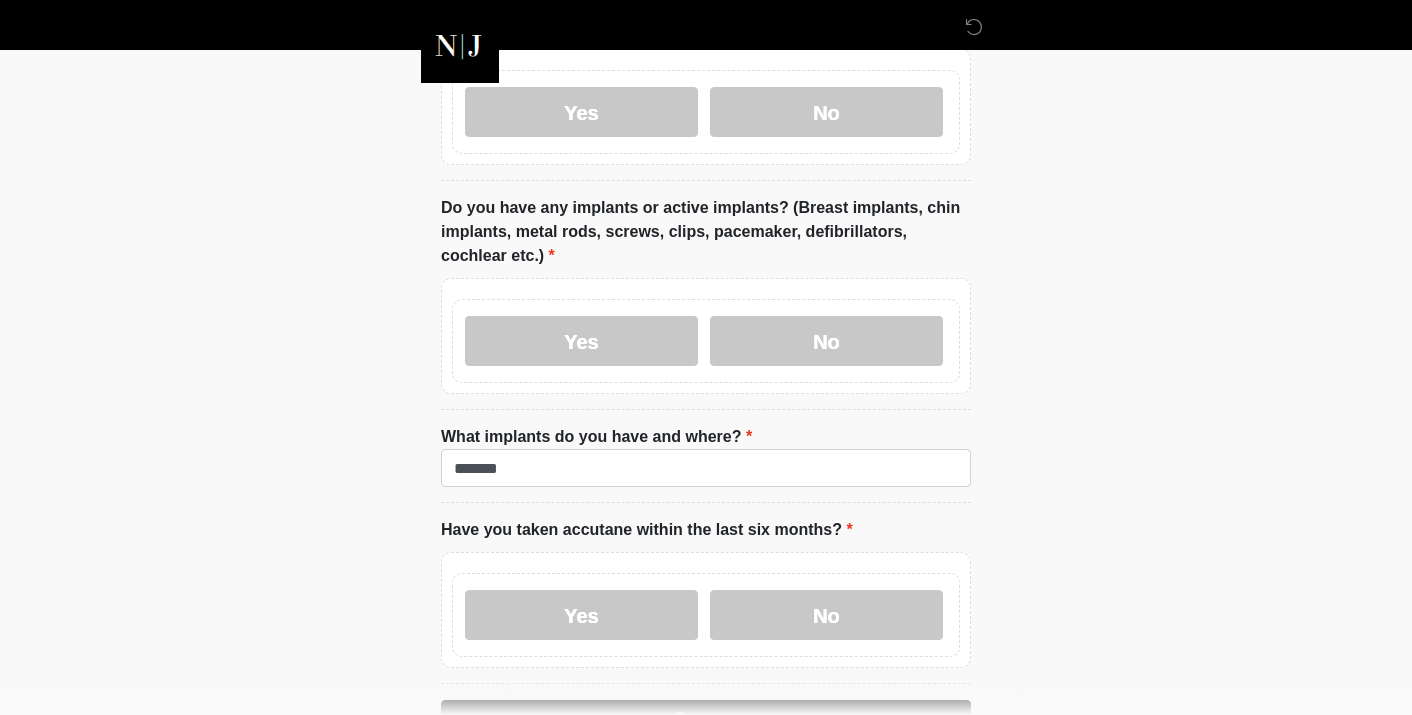 scroll, scrollTop: 2160, scrollLeft: 0, axis: vertical 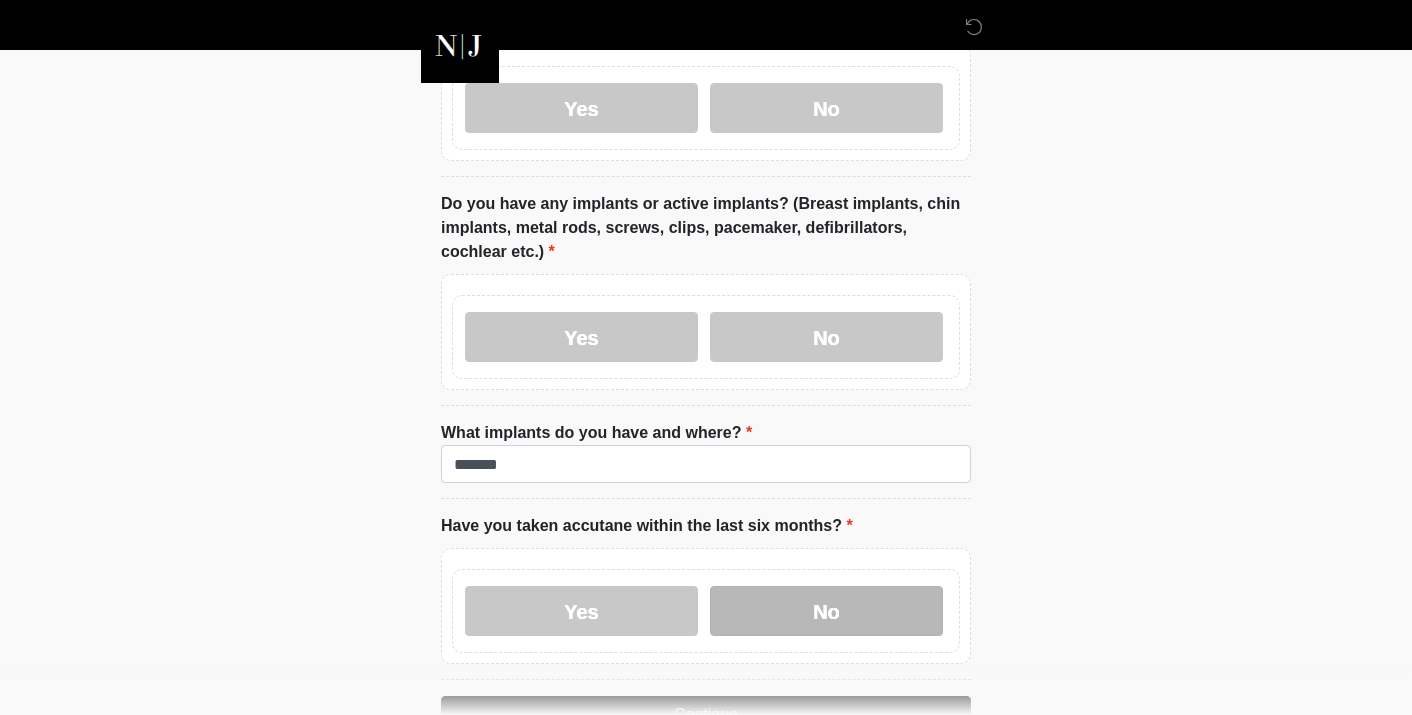 click on "No" at bounding box center (826, 611) 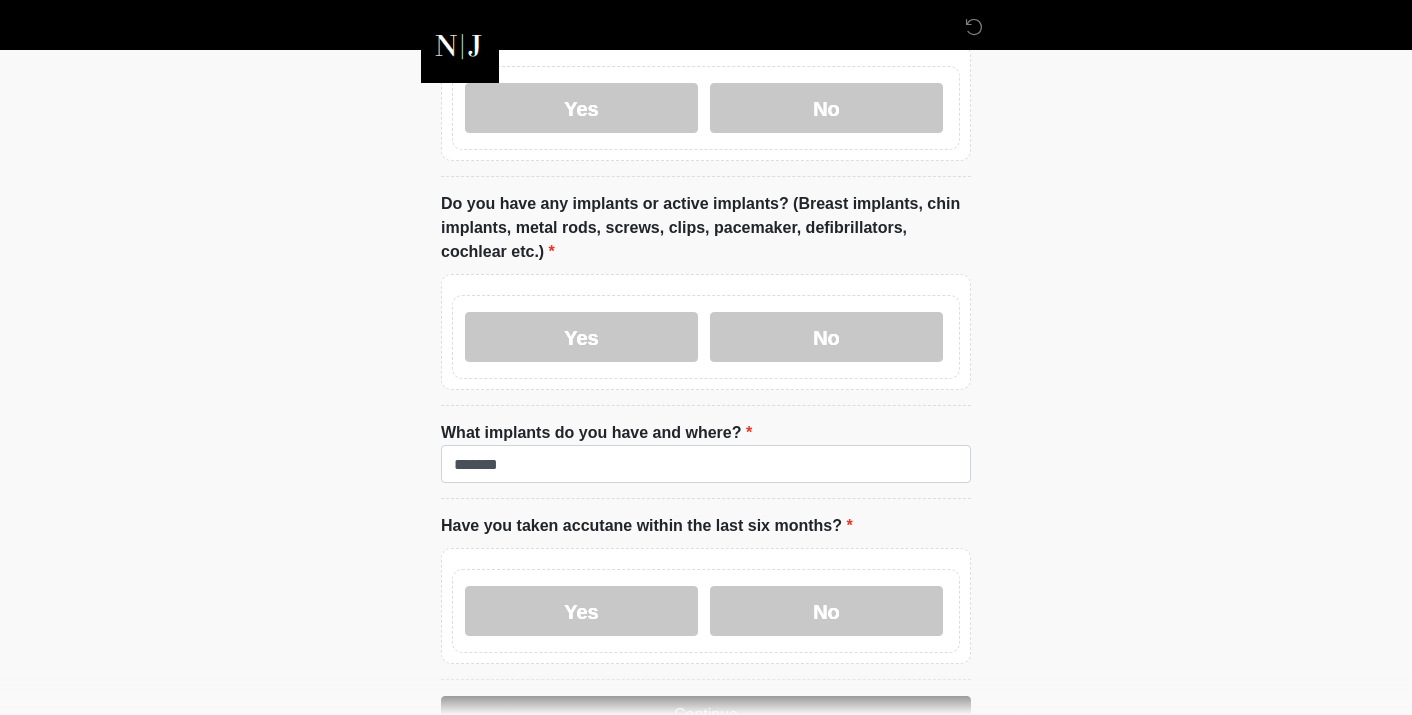 click on "‎ ‎
Medical History Questions
Please answer all questions with honesty and accuracy.
Please connect to Wi-Fi now   Provide us with your contact info  Answer some questions about your medical history  Complete a video call with one of our providers
This is the beginning of your  virtual Good Faith Exam .  ﻿﻿﻿﻿﻿﻿﻿﻿ This step is necessary to provide official medical clearance and documentation for your upcoming treatment(s).   ﻿﻿﻿﻿﻿﻿To begin, ﻿﻿﻿﻿﻿﻿ press the continue button below and answer all questions with honesty.
Continue
Please be sure your device is connected to a Wi-Fi Network for quicker service.  .
Continue" at bounding box center [706, -1803] 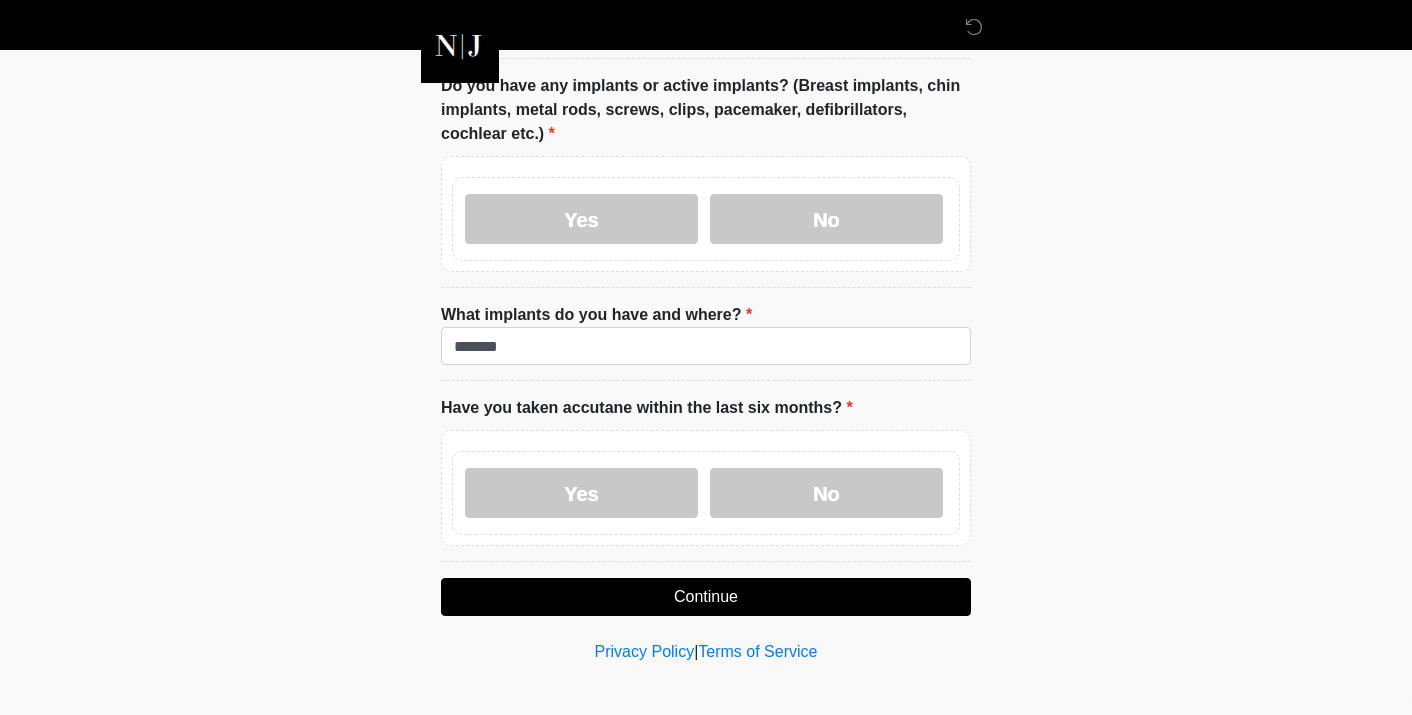 scroll, scrollTop: 2287, scrollLeft: 0, axis: vertical 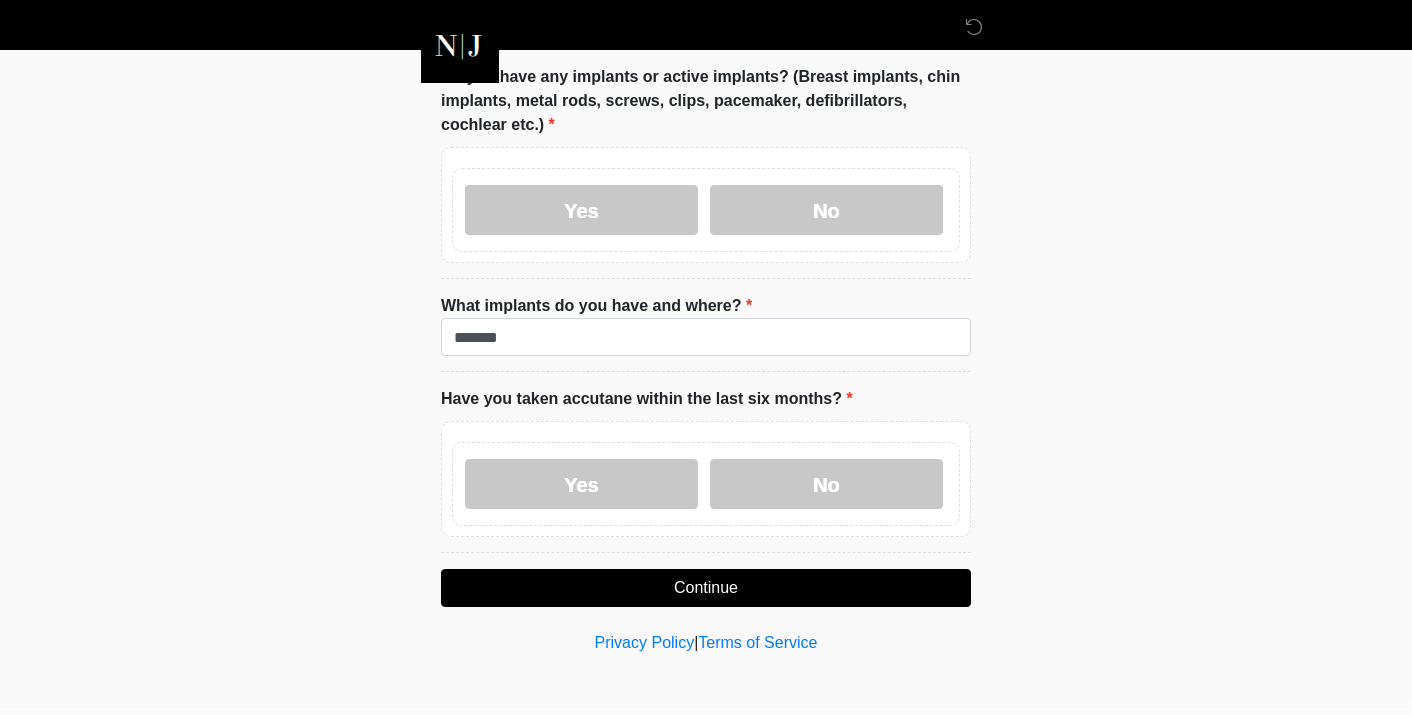 click on "‎ ‎
Medical History Questions
Please answer all questions with honesty and accuracy.
Please connect to Wi-Fi now   Provide us with your contact info  Answer some questions about your medical history  Complete a video call with one of our providers
This is the beginning of your  virtual Good Faith Exam .  ﻿﻿﻿﻿﻿﻿﻿﻿ This step is necessary to provide official medical clearance and documentation for your upcoming treatment(s).   ﻿﻿﻿﻿﻿﻿To begin, ﻿﻿﻿﻿﻿﻿ press the continue button below and answer all questions with honesty.
Continue
Please be sure your device is connected to a Wi-Fi Network for quicker service.  .
Continue" at bounding box center [706, -1930] 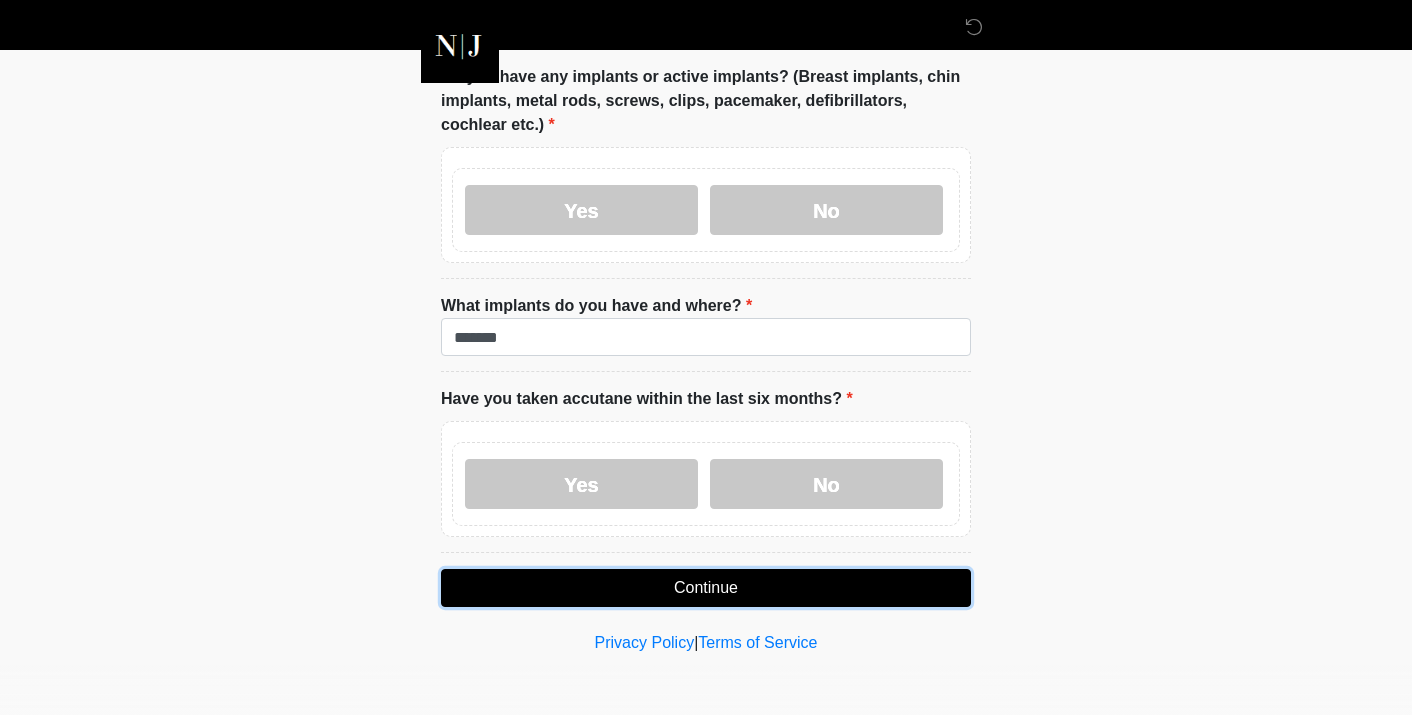 click on "Continue" at bounding box center [706, 588] 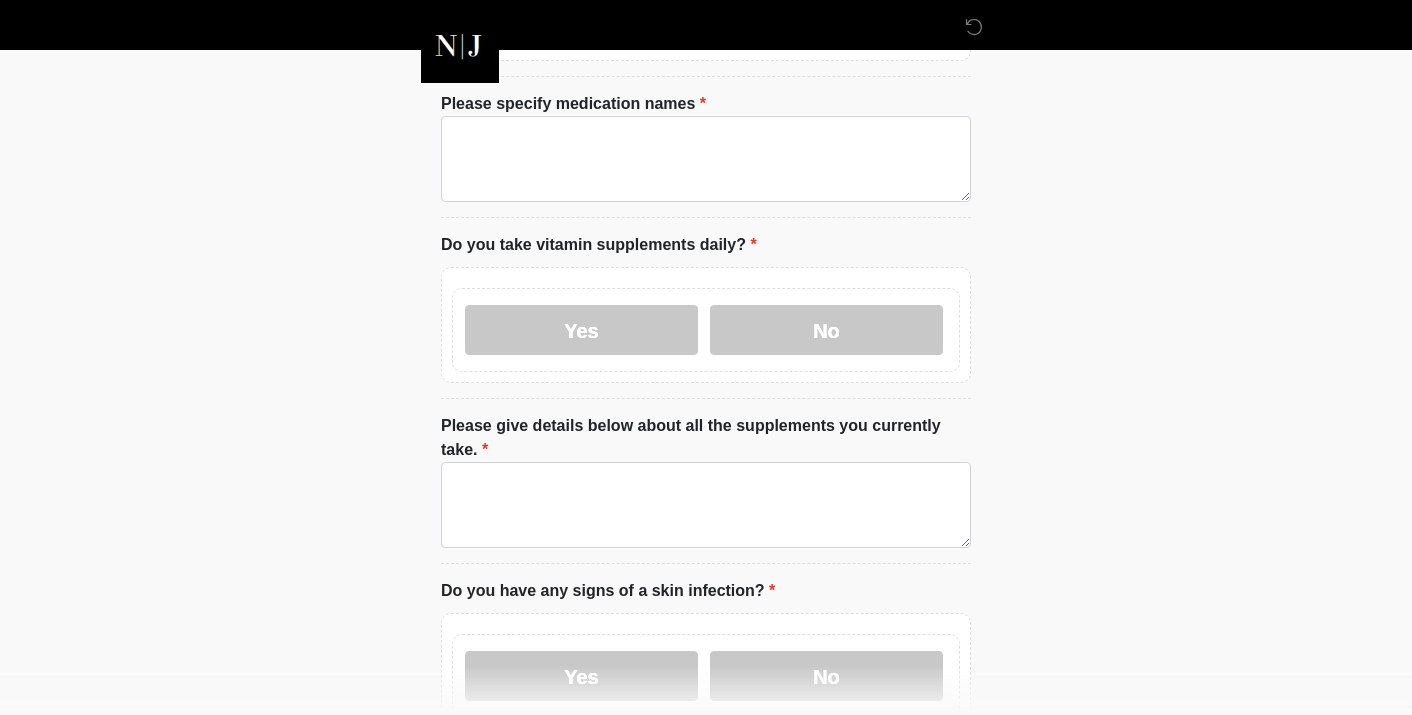 scroll, scrollTop: 0, scrollLeft: 0, axis: both 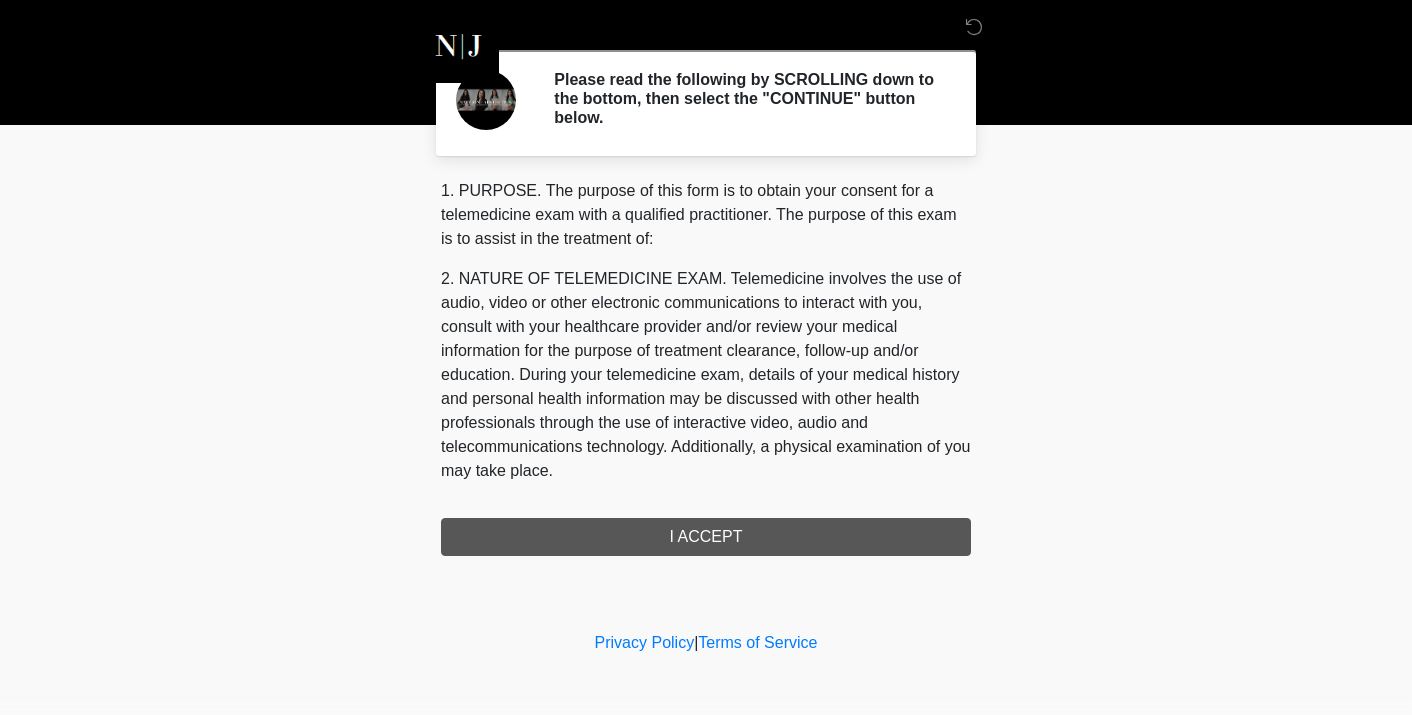 click on "1. PURPOSE. The purpose of this form is to obtain your consent for a telemedicine exam with a qualified practitioner. The purpose of this exam is to assist in the treatment of:  2. NATURE OF TELEMEDICINE EXAM. Telemedicine involves the use of audio, video or other electronic communications to interact with you, consult with your healthcare provider and/or review your medical information for the purpose of treatment clearance, follow-up and/or education. During your telemedicine exam, details of your medical history and personal health information may be discussed with other health professionals through the use of interactive video, audio and telecommunications technology. Additionally, a physical examination of you may take place. 4. HEALTHCARE INSTITUTION. Navy Jane Aesthetics and Wellness has medical and non-medical technical personnel who may participate in the telemedicine exam to aid in the audio/video link with the qualified practitioner.
I ACCEPT" at bounding box center (706, 367) 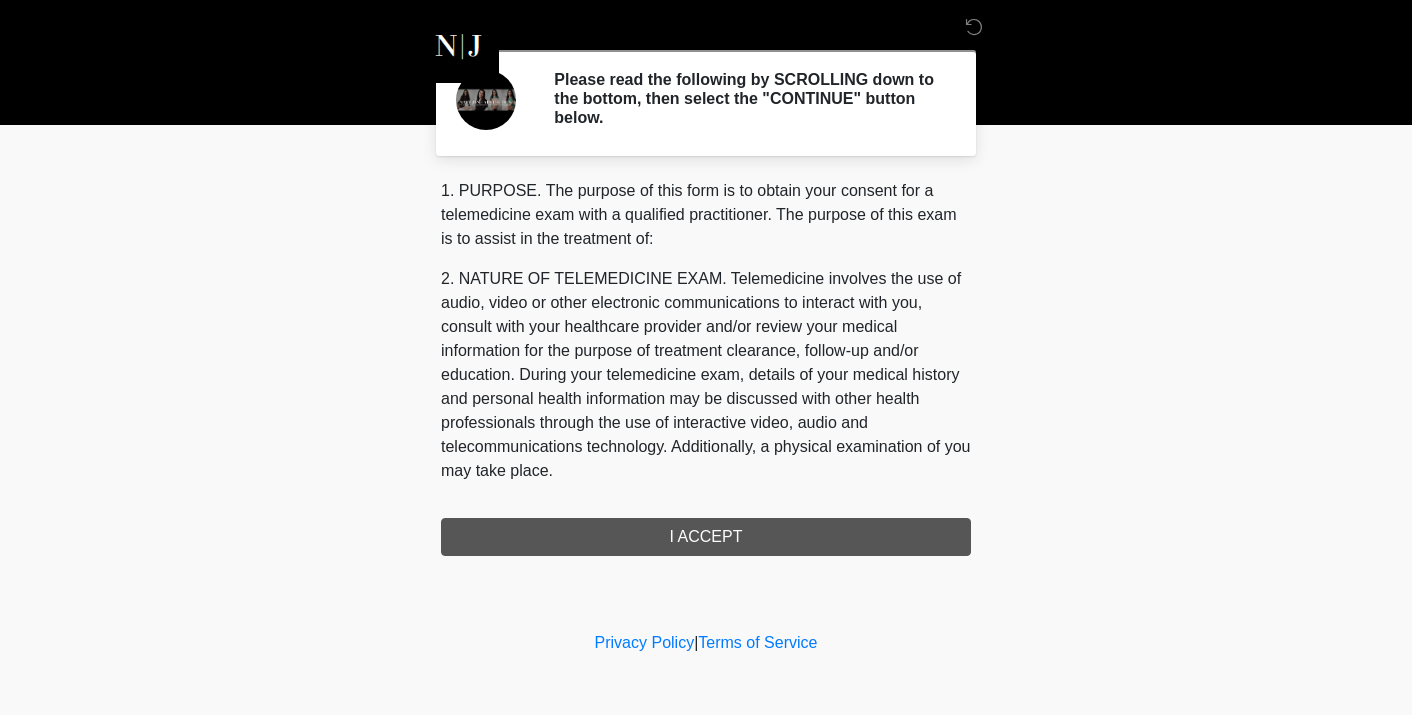 click on "1. PURPOSE. The purpose of this form is to obtain your consent for a telemedicine exam with a qualified practitioner. The purpose of this exam is to assist in the treatment of:  2. NATURE OF TELEMEDICINE EXAM. Telemedicine involves the use of audio, video or other electronic communications to interact with you, consult with your healthcare provider and/or review your medical information for the purpose of treatment clearance, follow-up and/or education. During your telemedicine exam, details of your medical history and personal health information may be discussed with other health professionals through the use of interactive video, audio and telecommunications technology. Additionally, a physical examination of you may take place. 4. HEALTHCARE INSTITUTION. Navy Jane Aesthetics and Wellness has medical and non-medical technical personnel who may participate in the telemedicine exam to aid in the audio/video link with the qualified practitioner.
I ACCEPT" at bounding box center [706, 367] 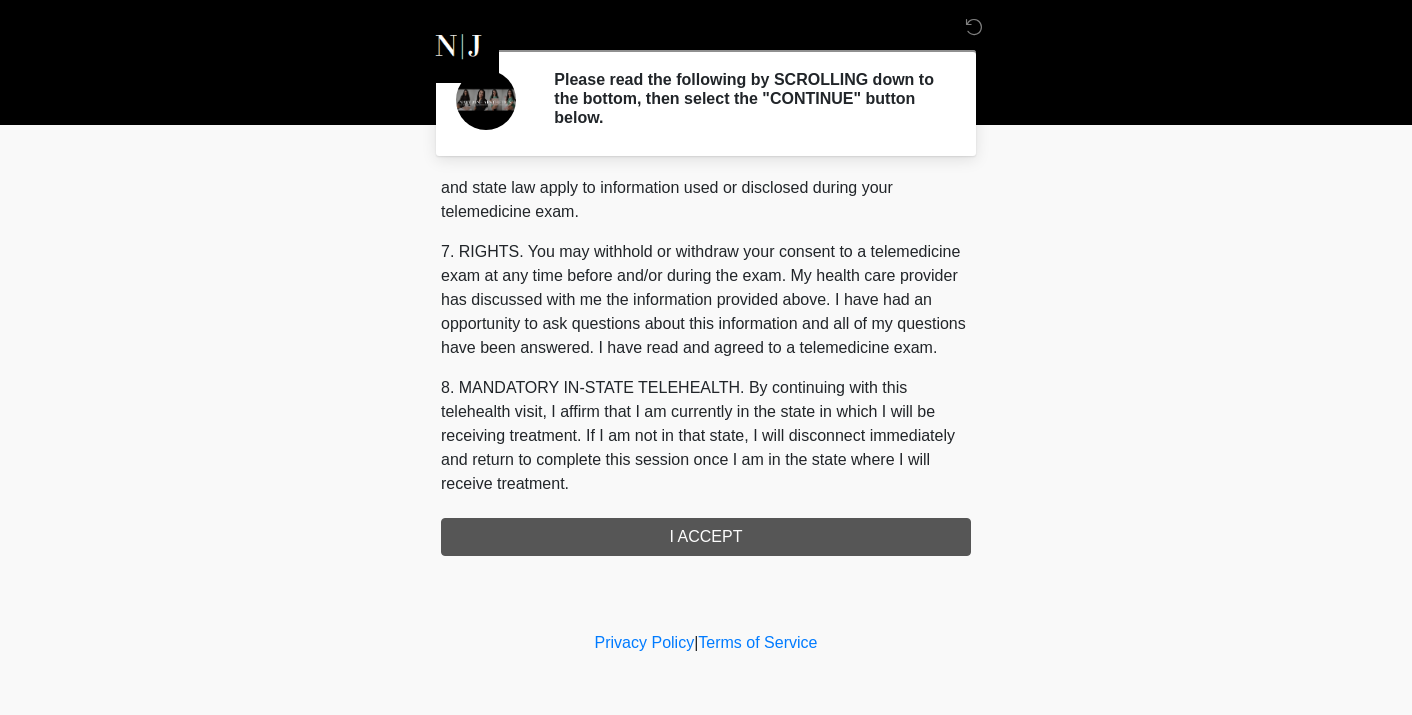 scroll, scrollTop: 869, scrollLeft: 0, axis: vertical 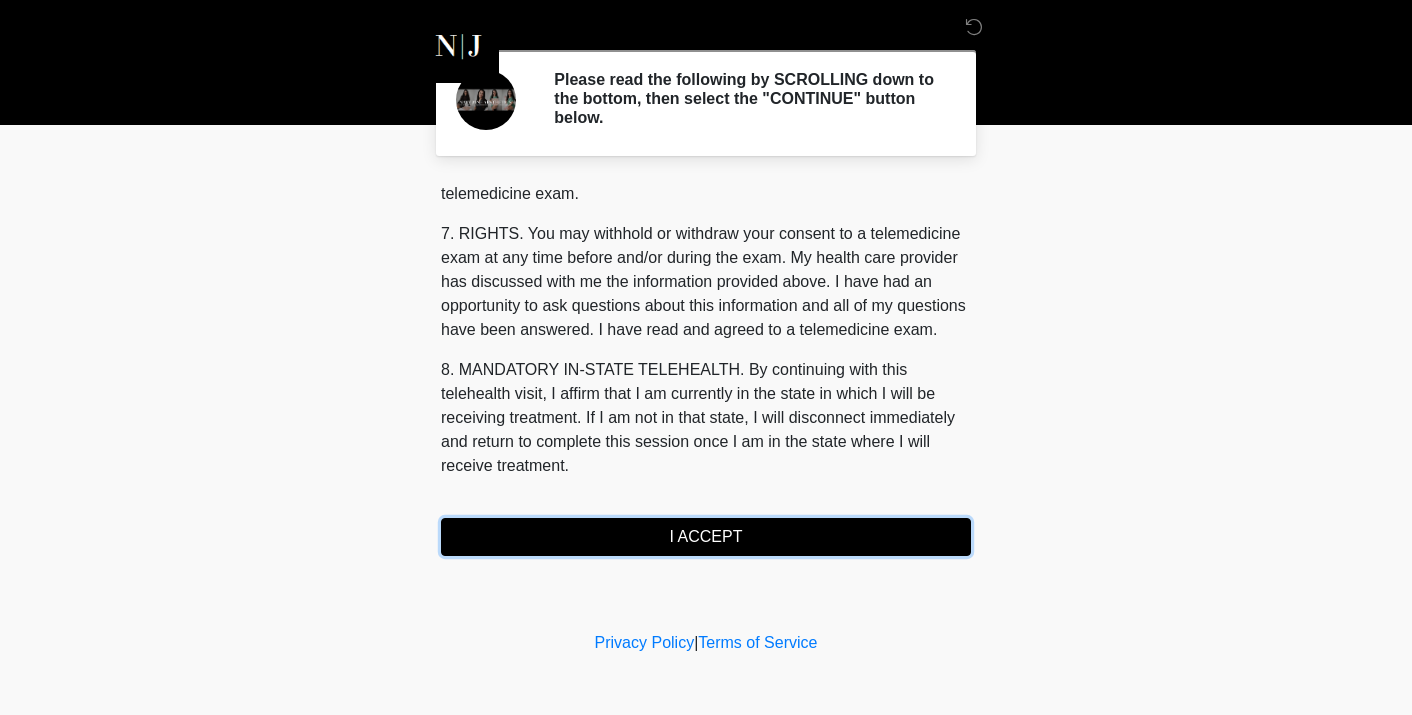 click on "I ACCEPT" at bounding box center [706, 537] 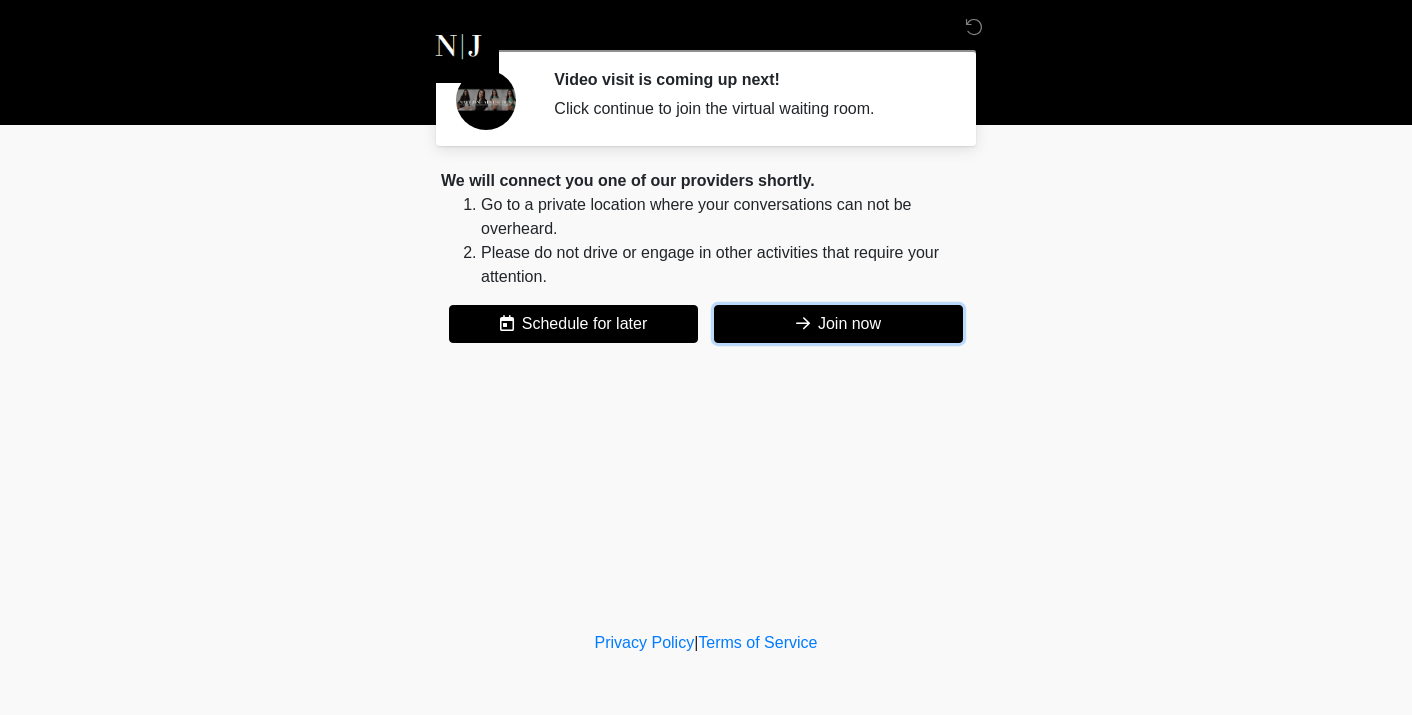 click on "Join now" at bounding box center [838, 324] 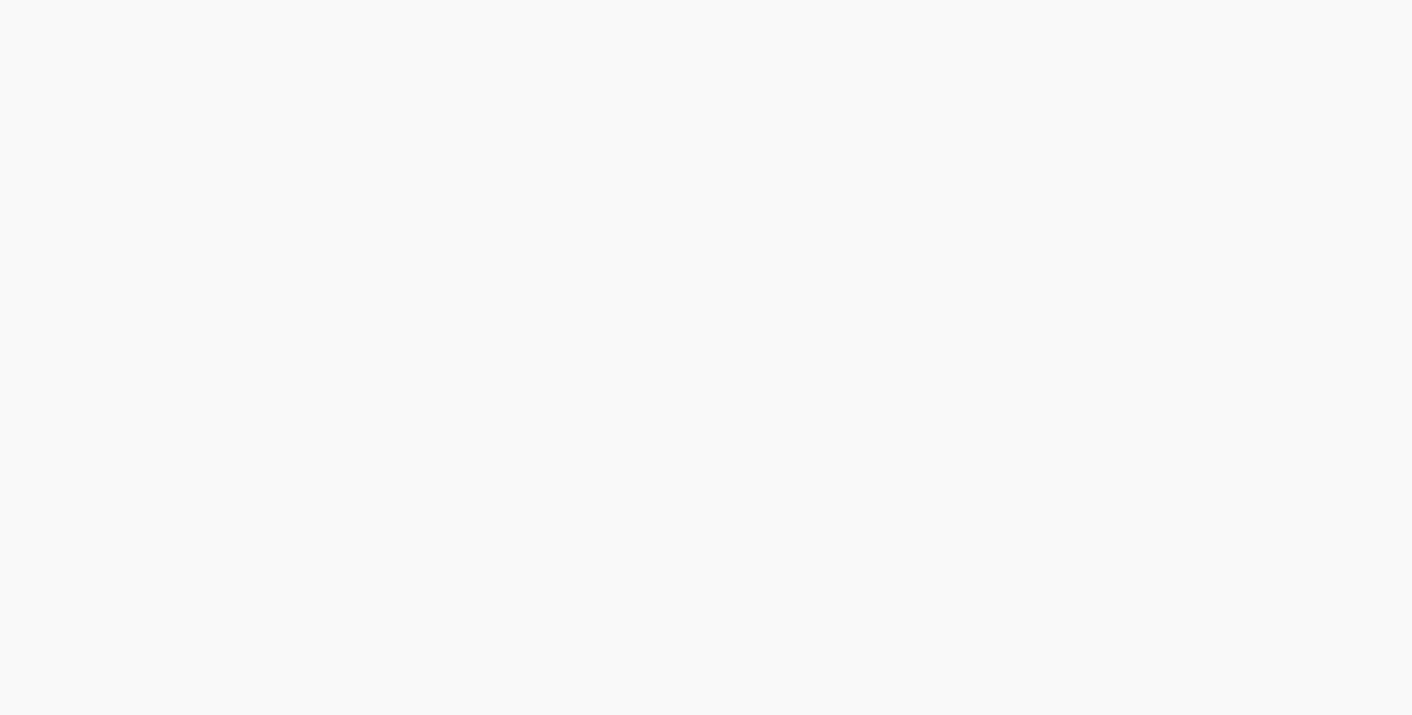 scroll, scrollTop: 0, scrollLeft: 0, axis: both 